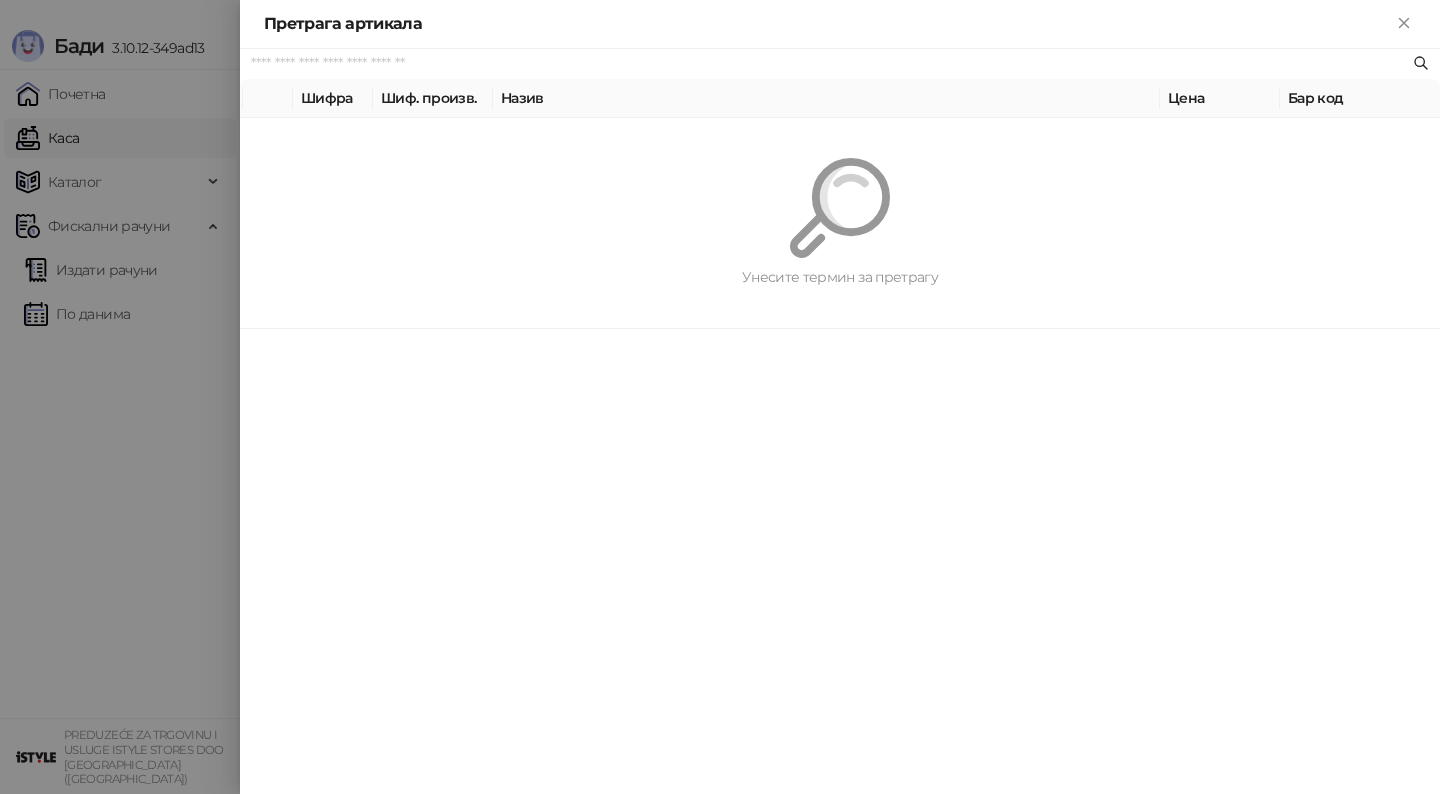 scroll, scrollTop: 0, scrollLeft: 0, axis: both 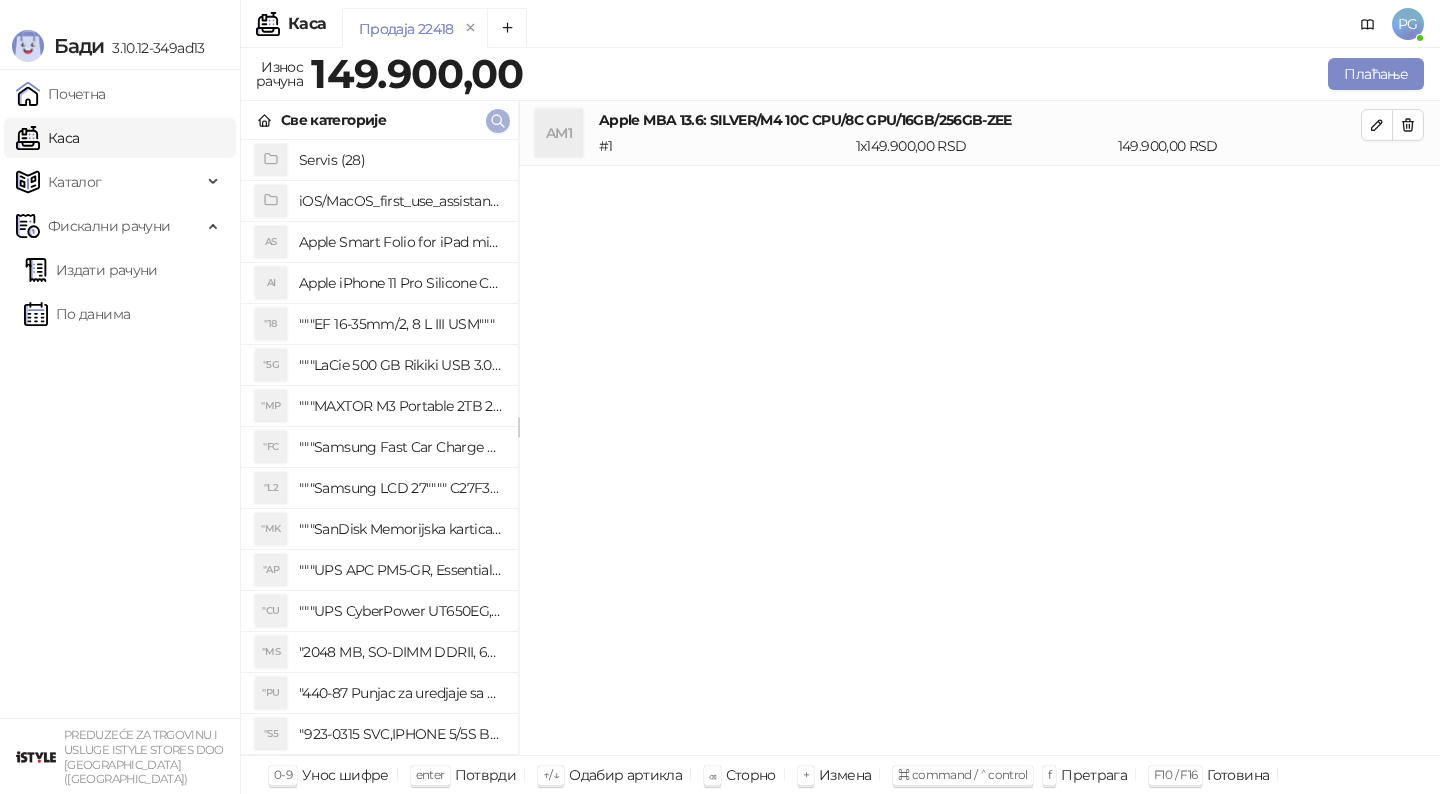 click 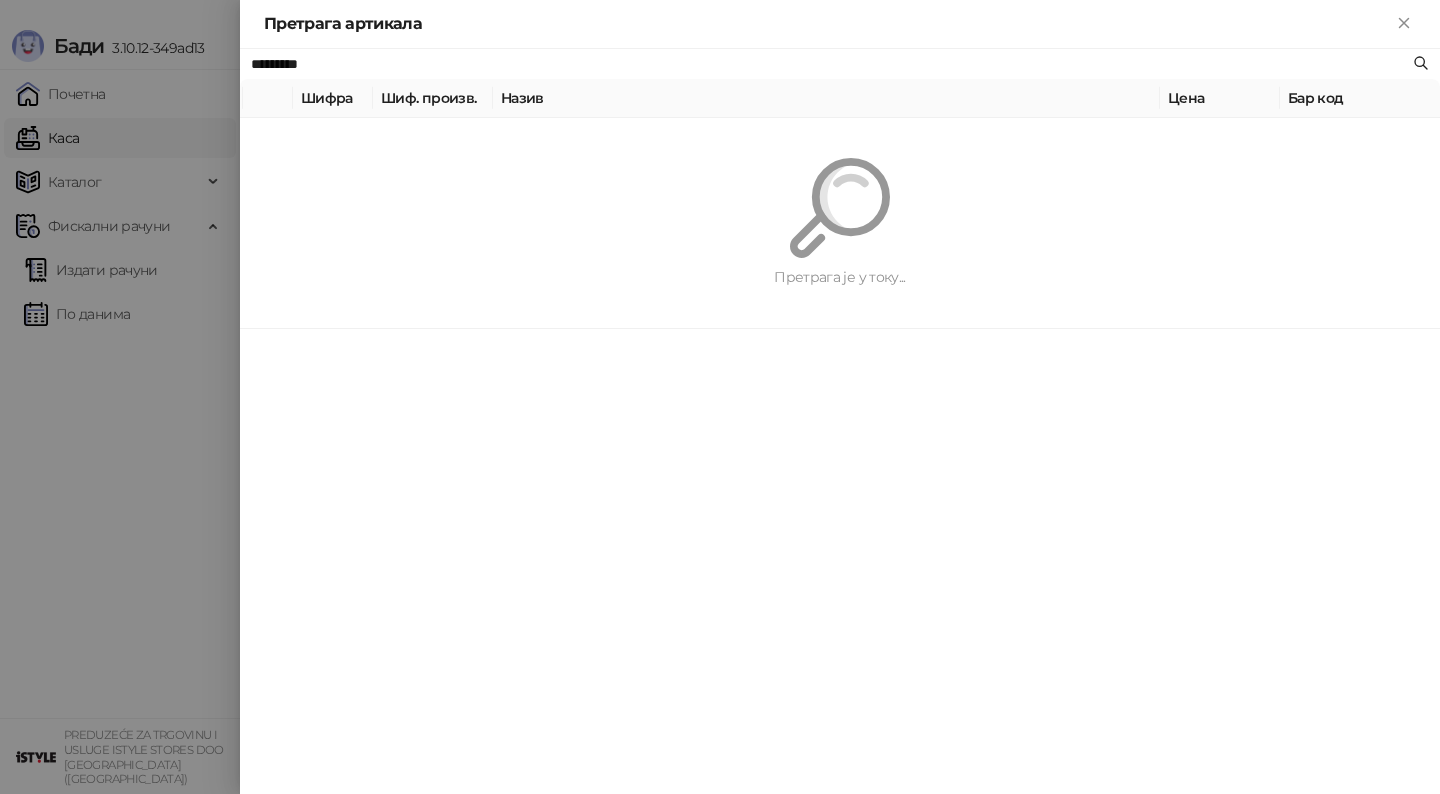 paste 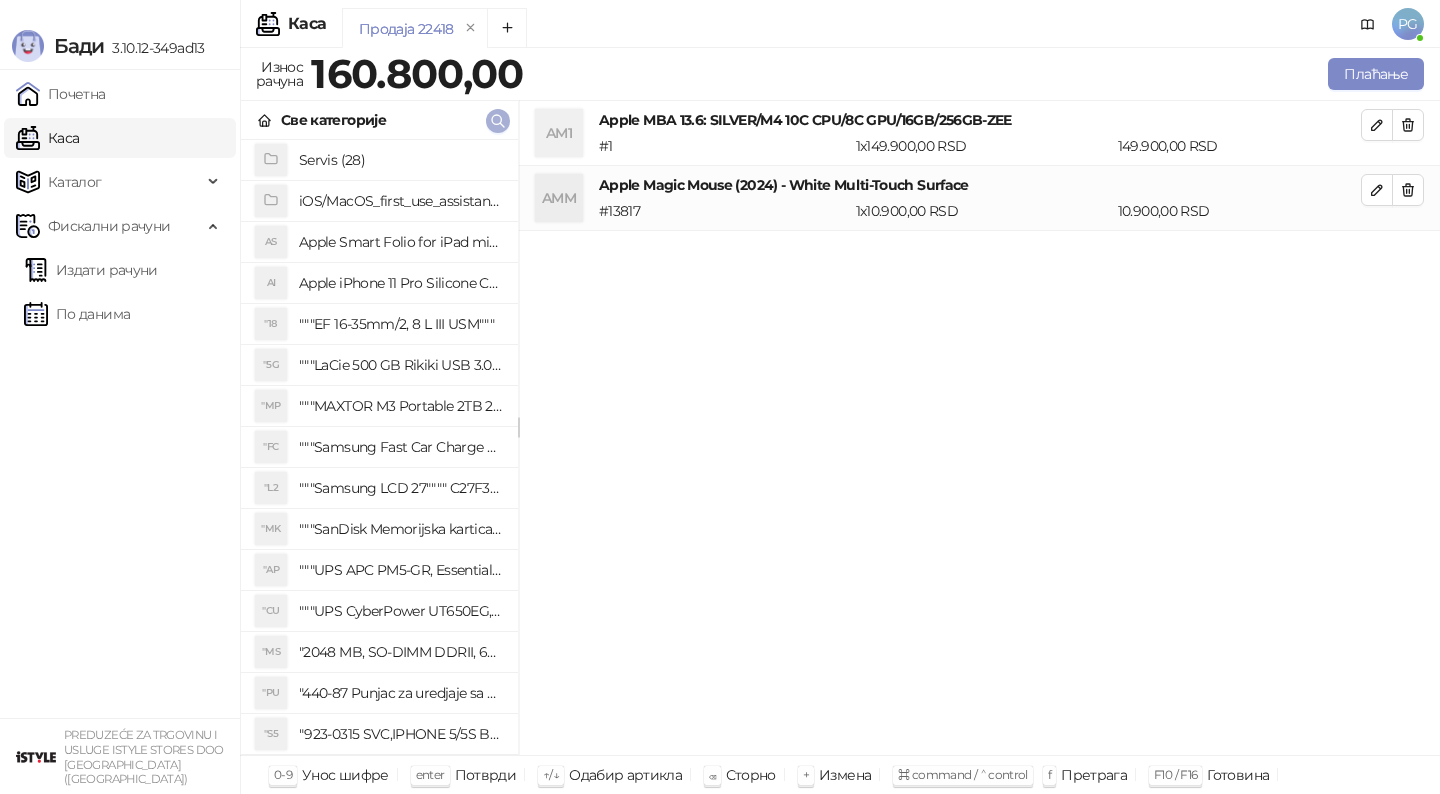 click 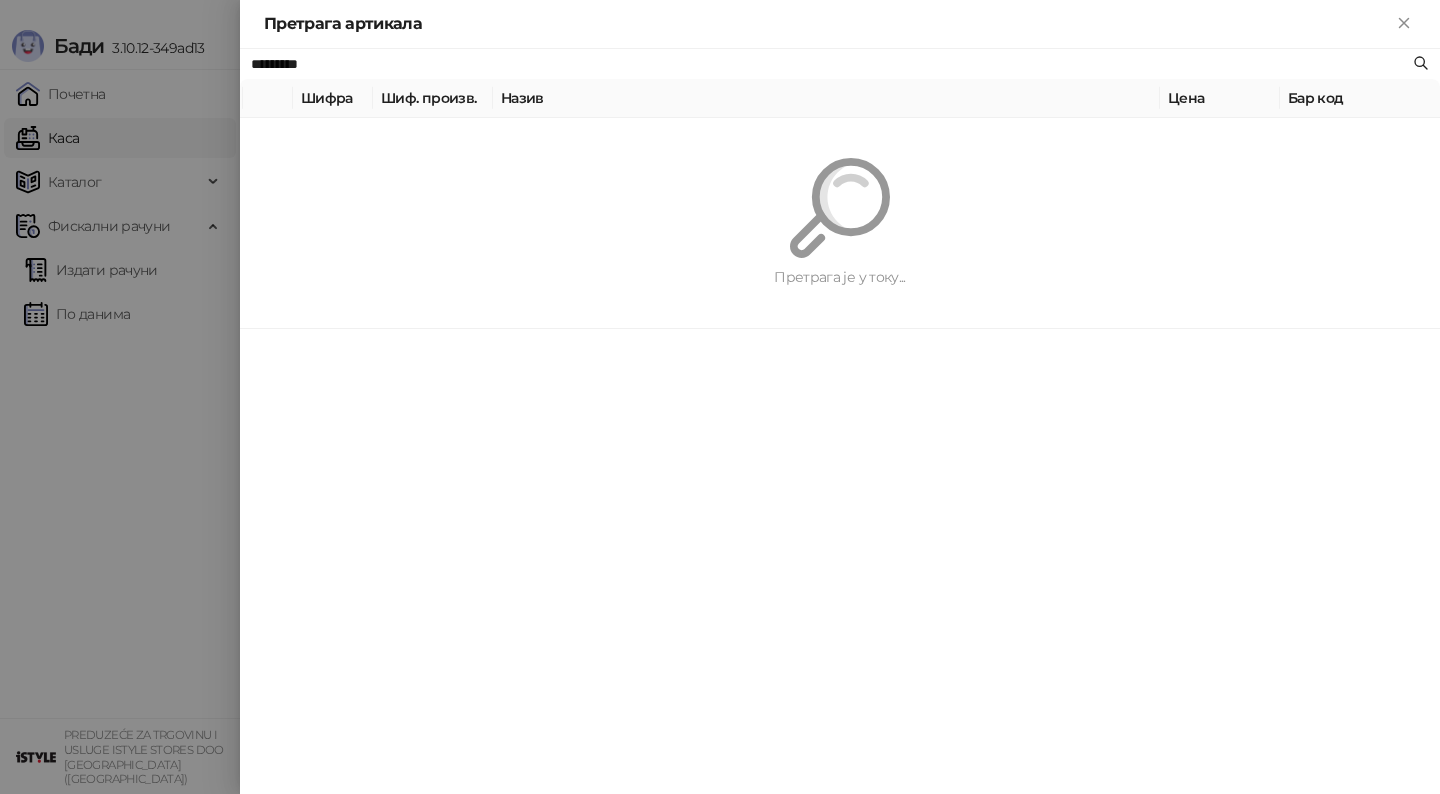 paste 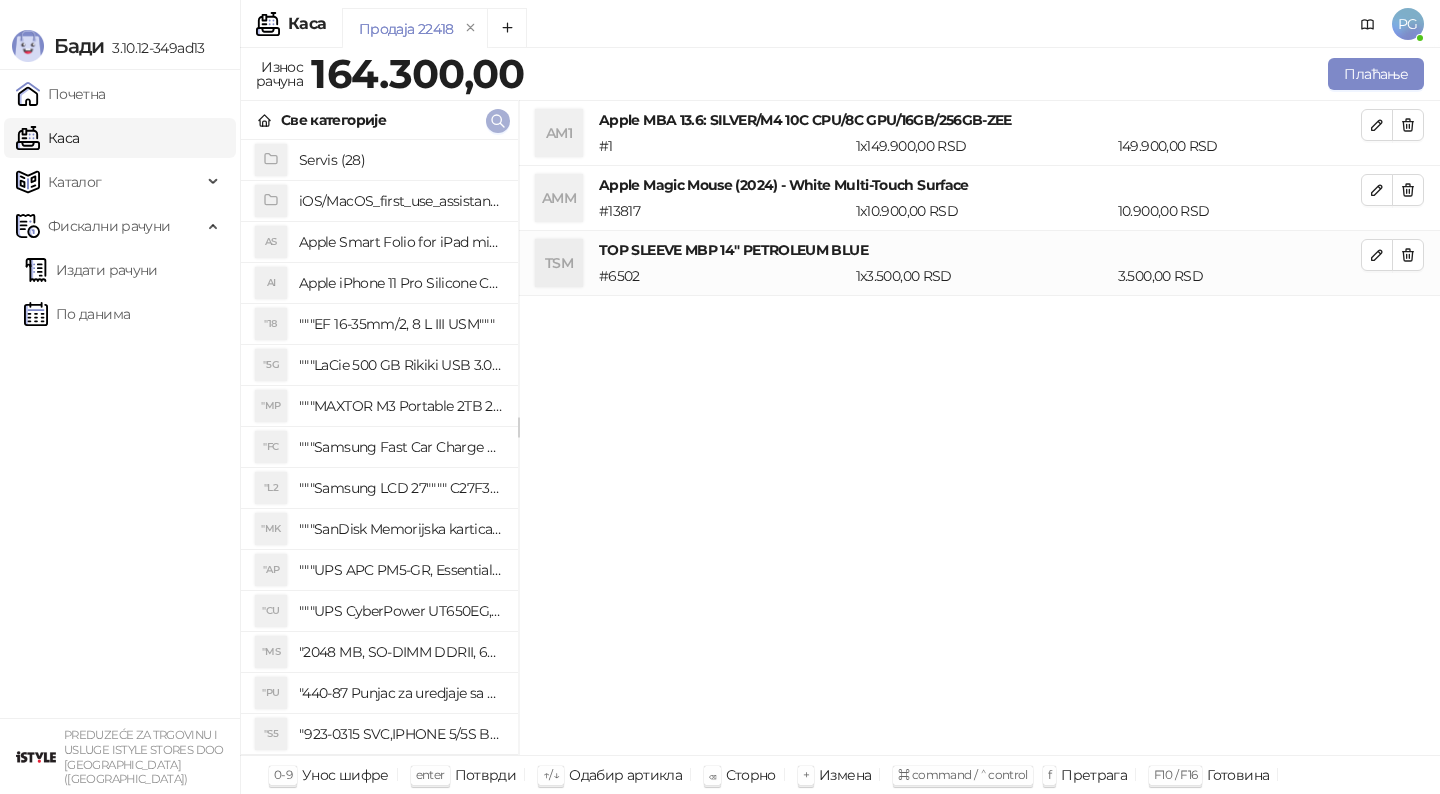 click at bounding box center [498, 121] 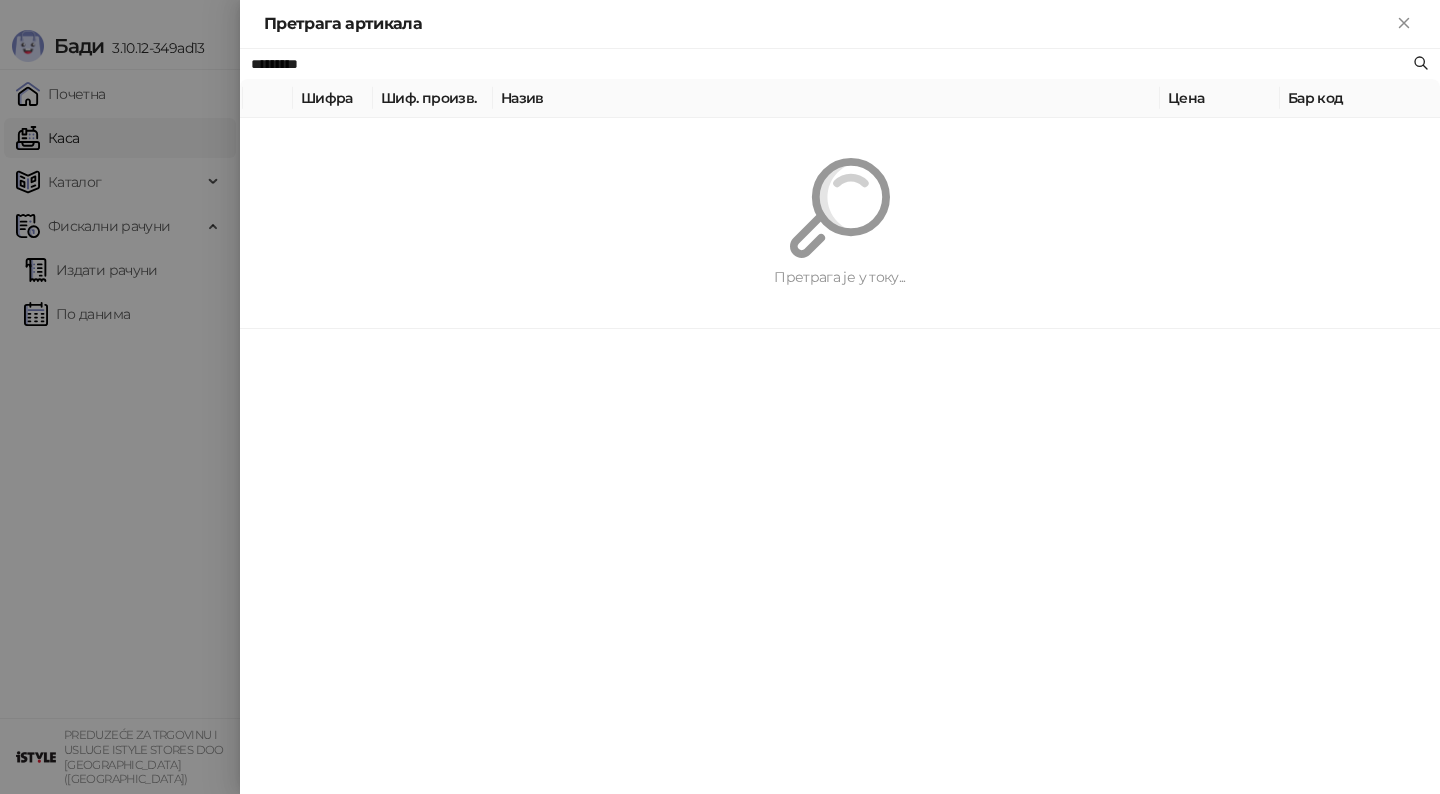 paste 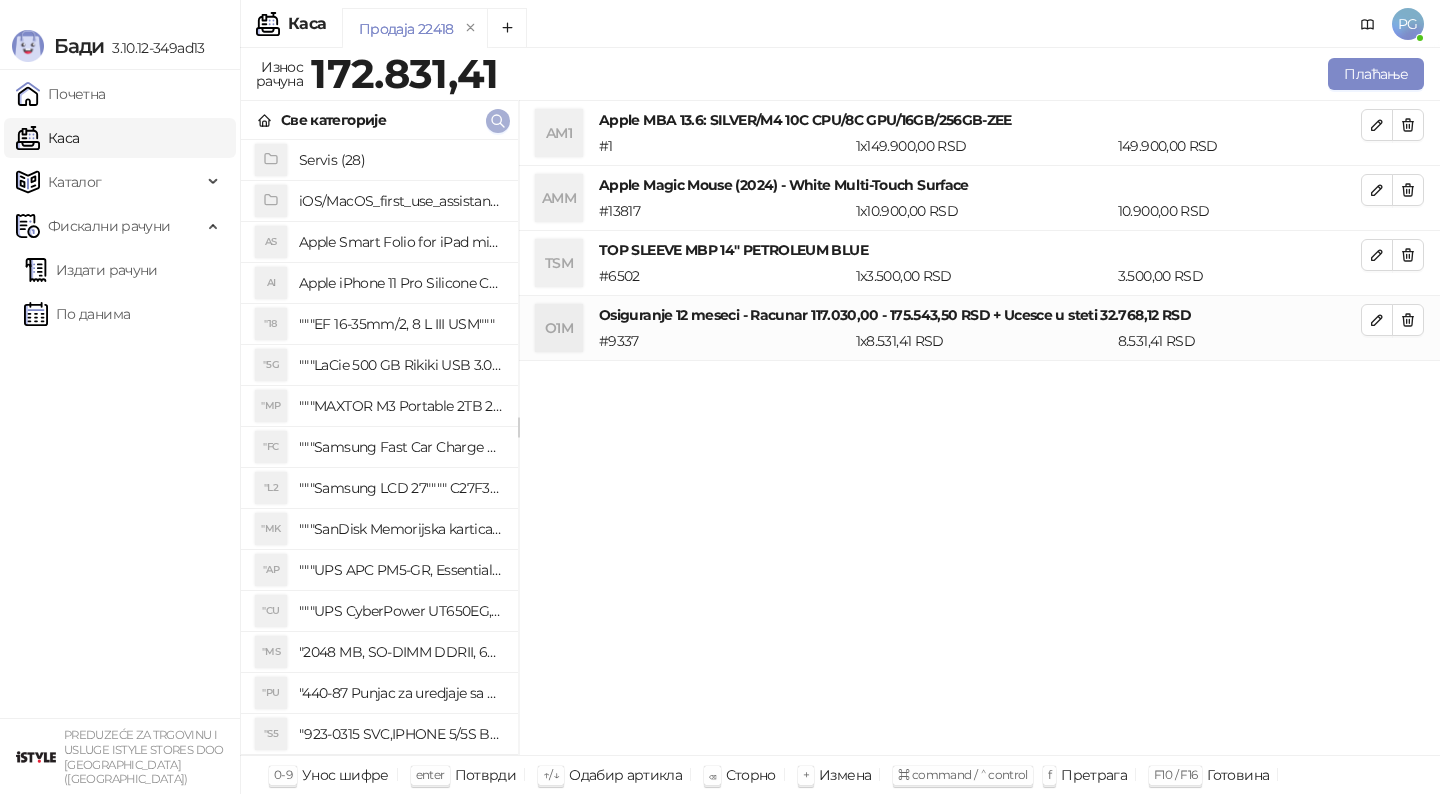 click 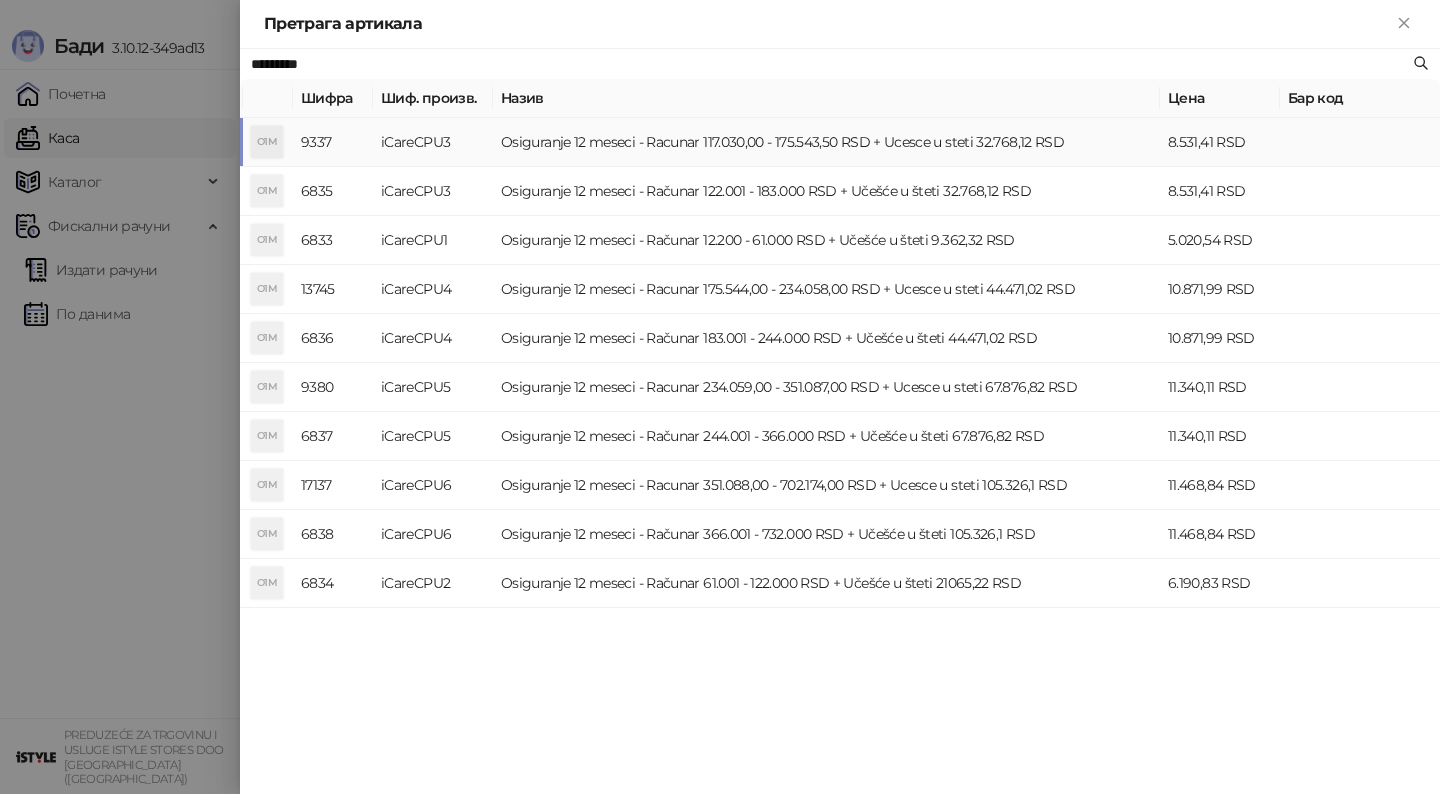 paste on "**********" 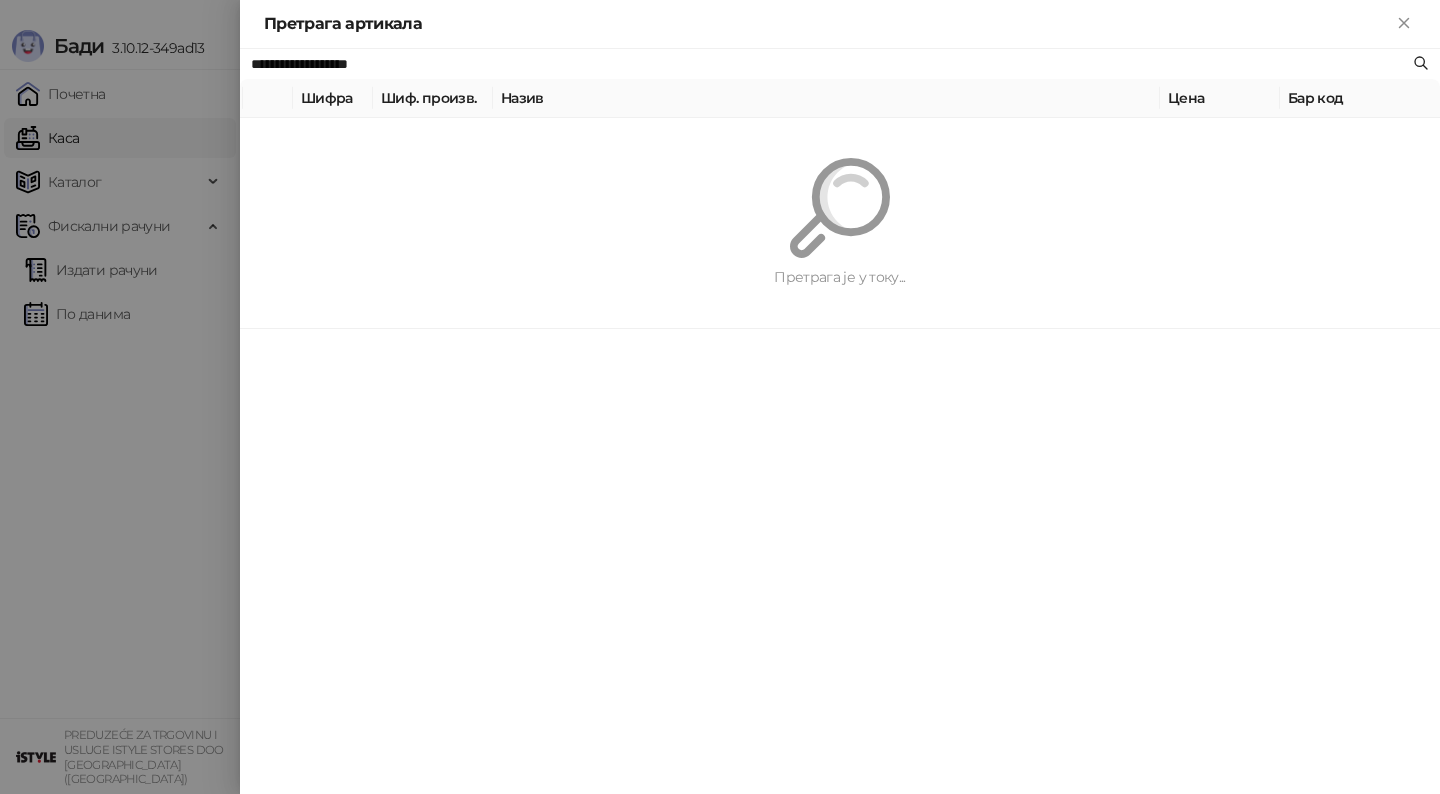 type on "**********" 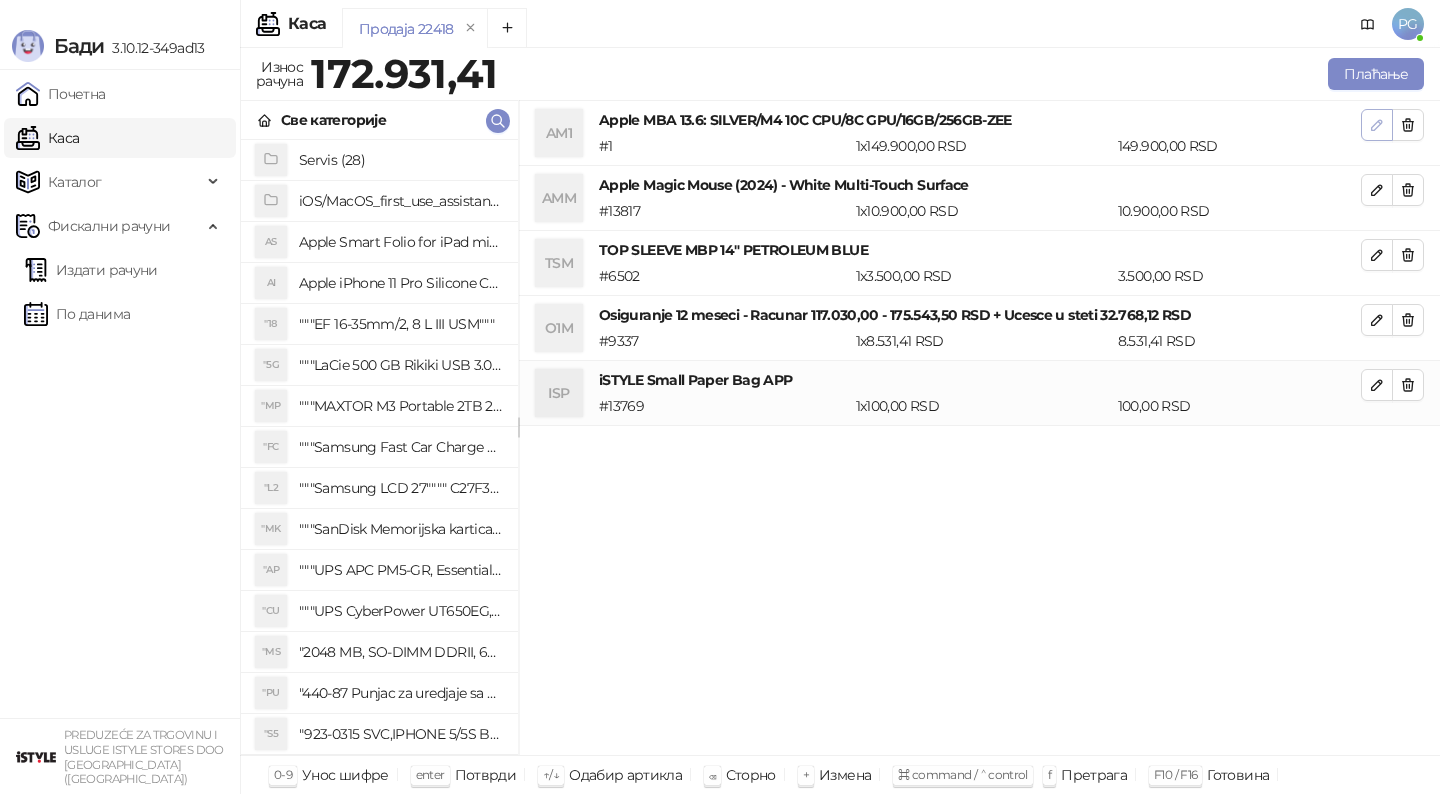 click 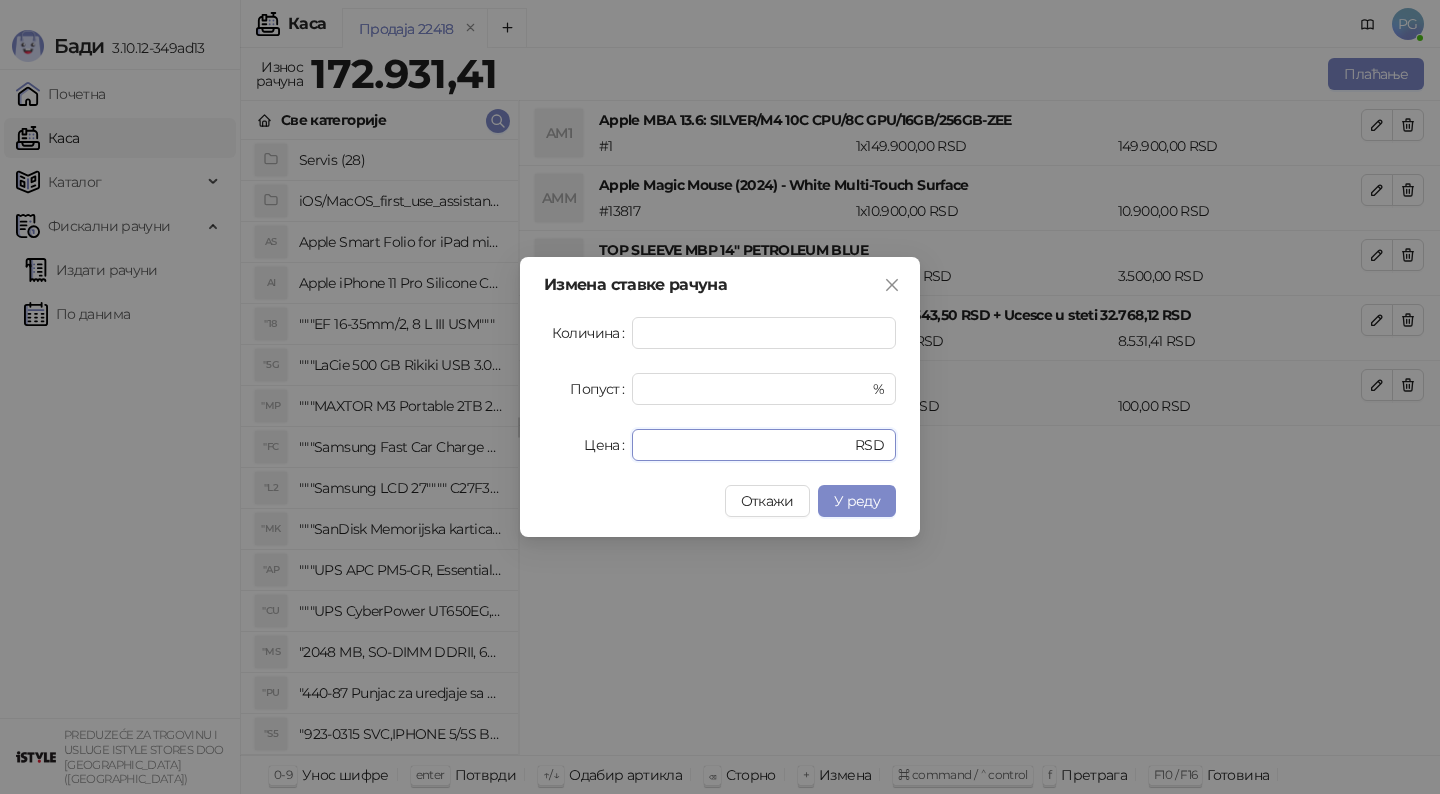 drag, startPoint x: 711, startPoint y: 452, endPoint x: 445, endPoint y: 460, distance: 266.12027 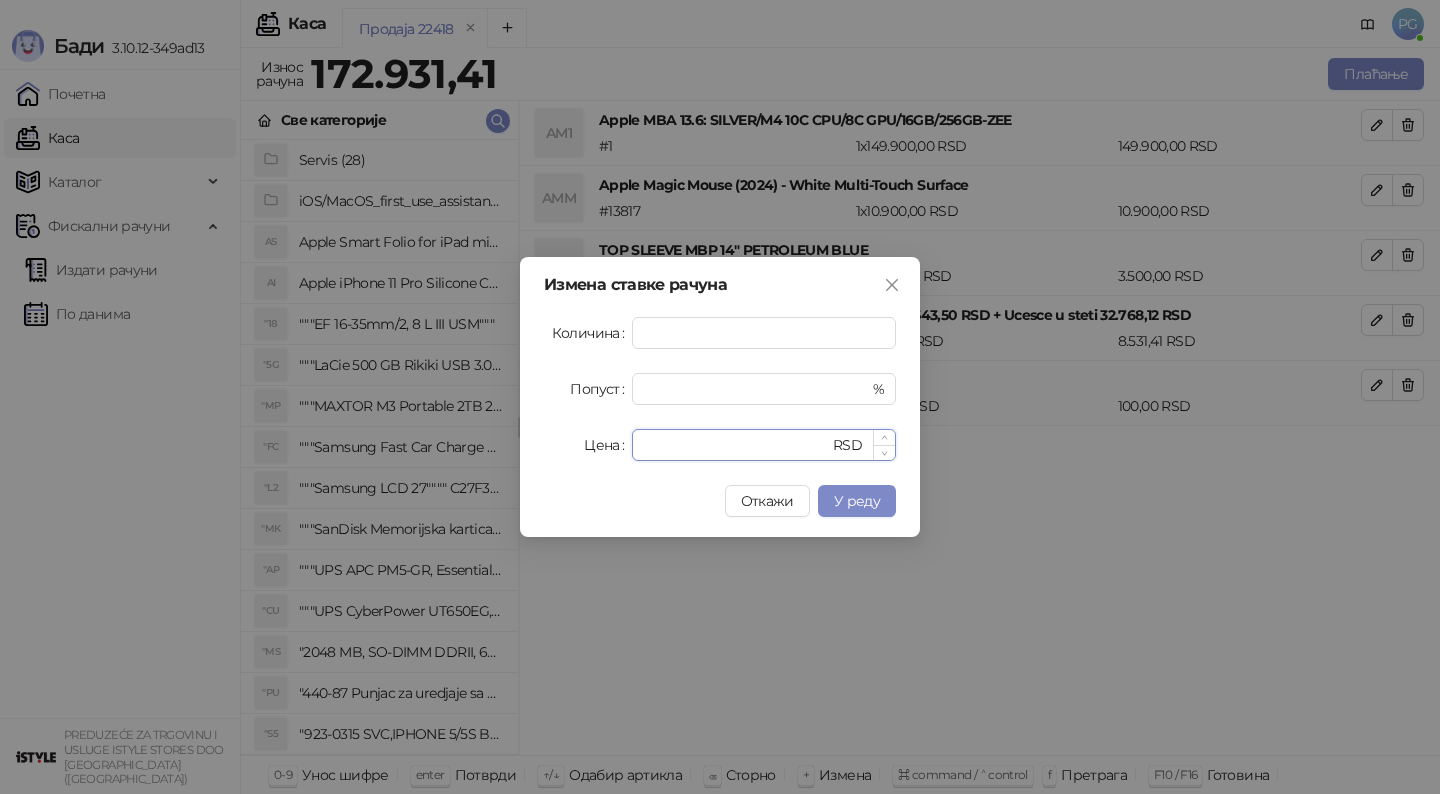 paste on "*********" 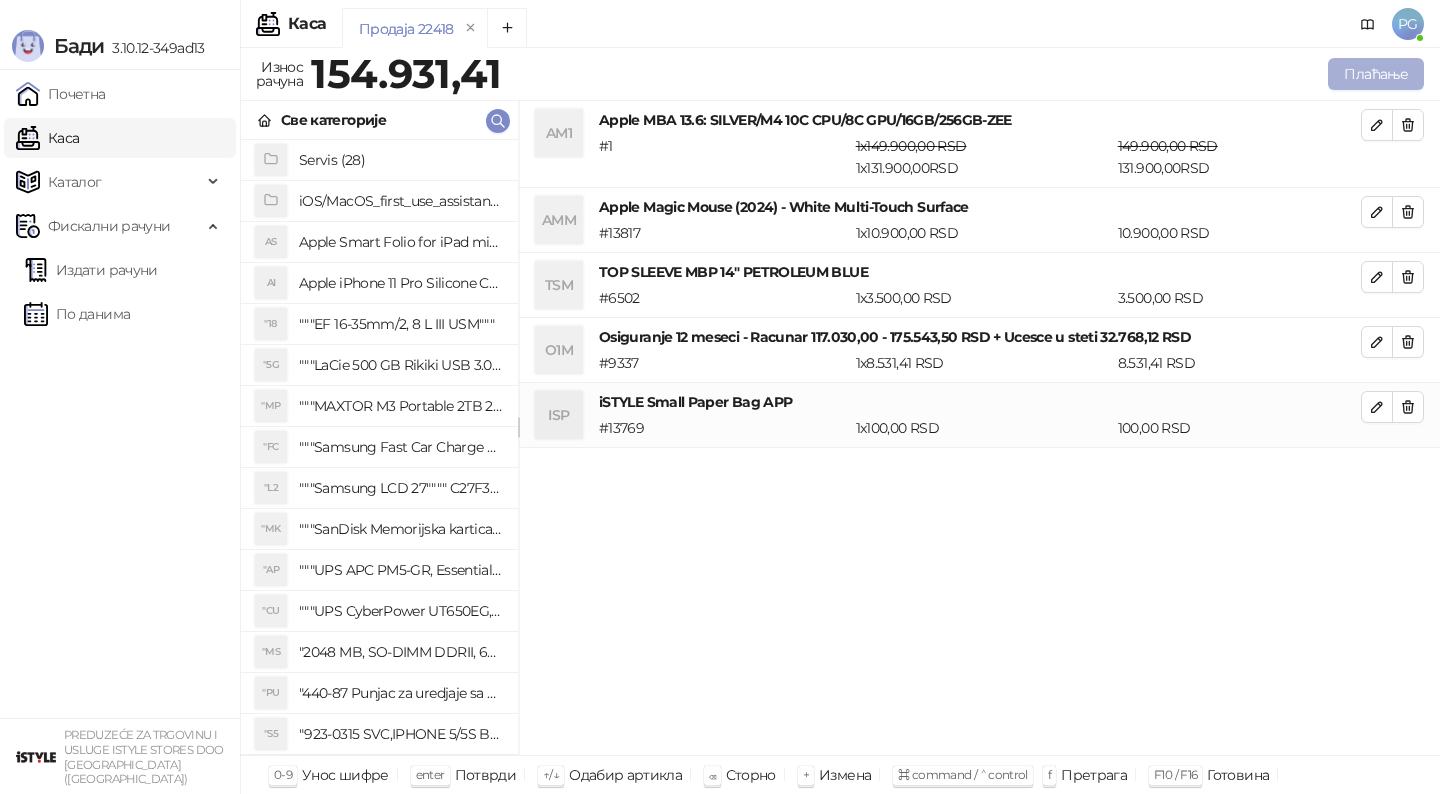 click on "Плаћање" at bounding box center [1376, 74] 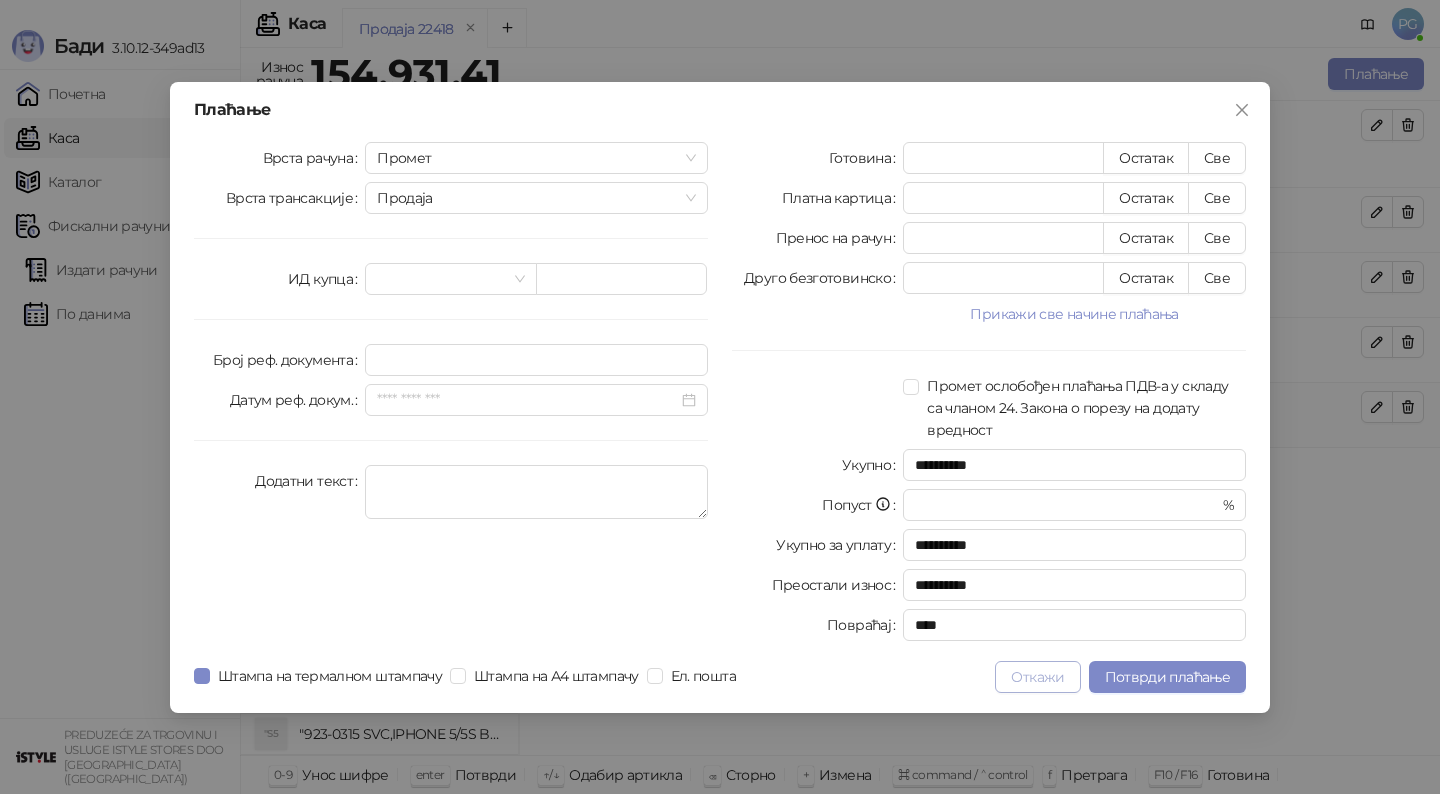 click on "Откажи" at bounding box center (1037, 677) 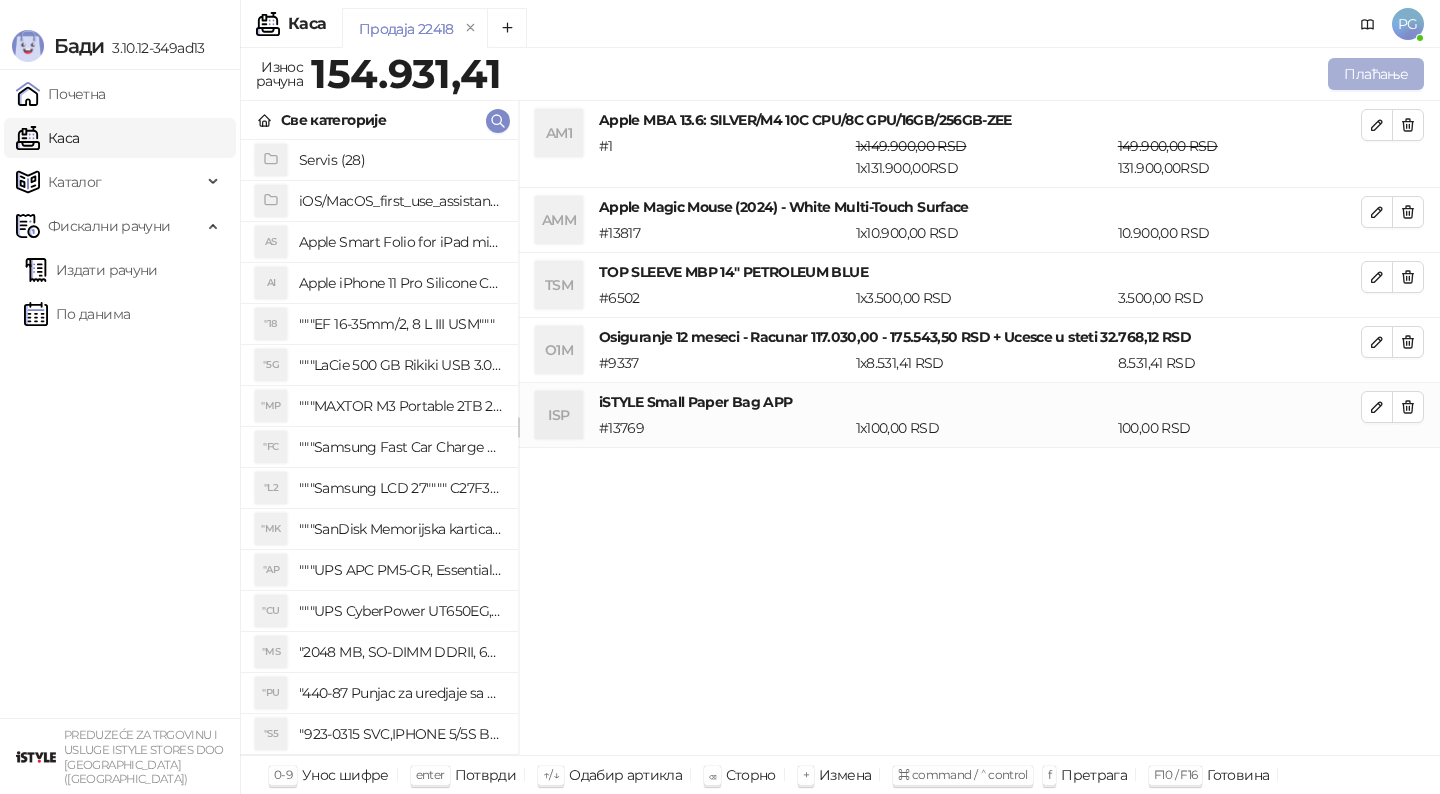 click on "Плаћање" at bounding box center [1376, 74] 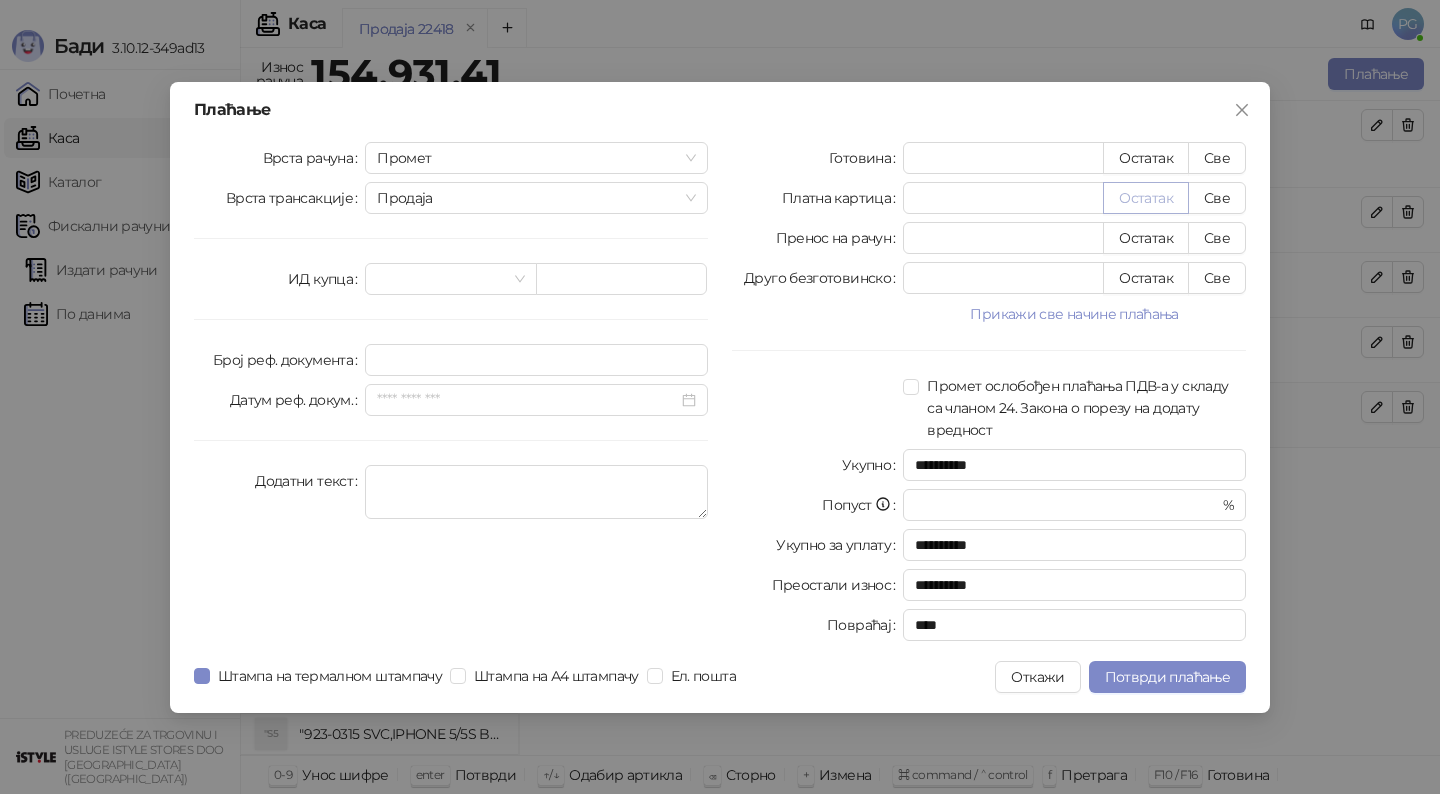 click on "Остатак" at bounding box center [1146, 198] 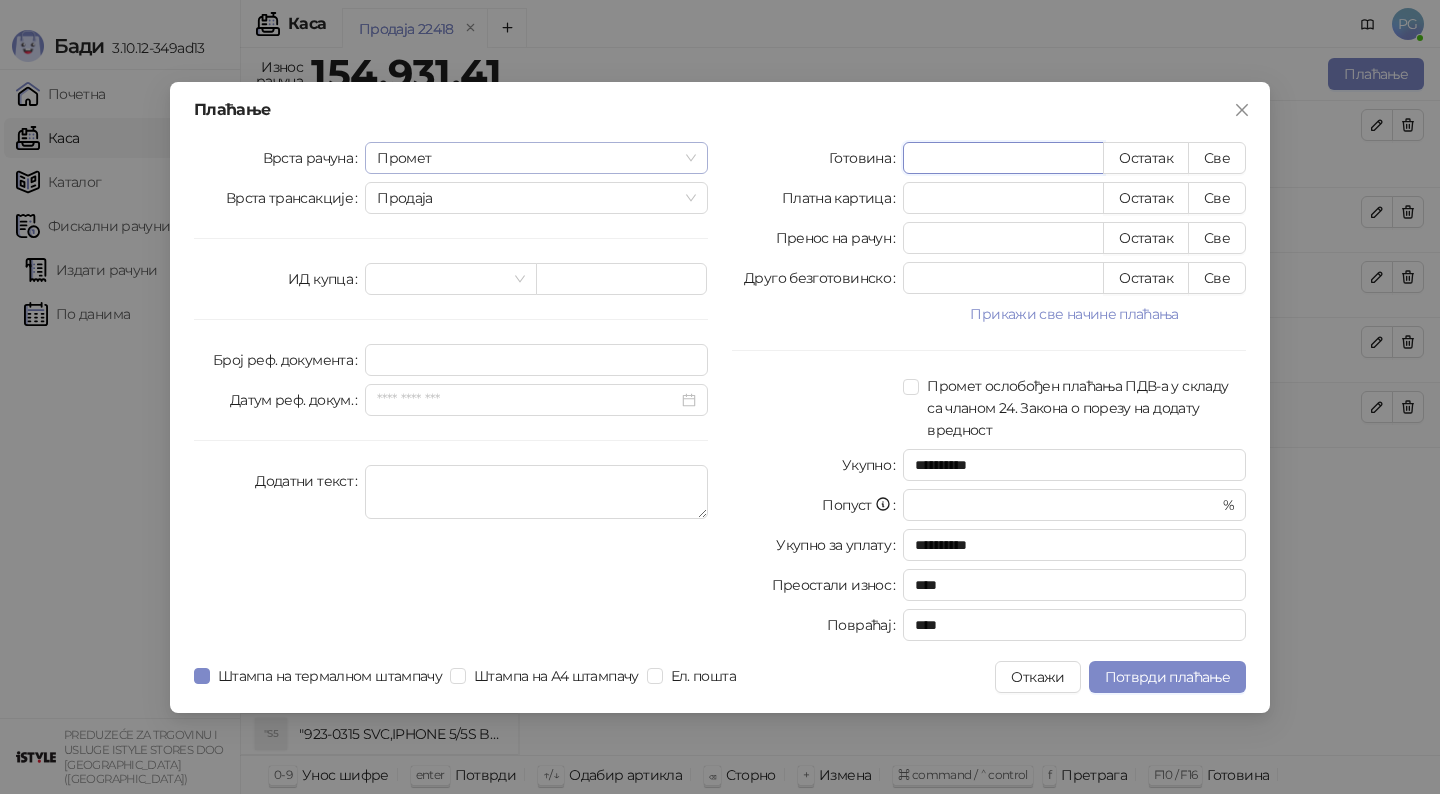 drag, startPoint x: 992, startPoint y: 159, endPoint x: 700, endPoint y: 165, distance: 292.06165 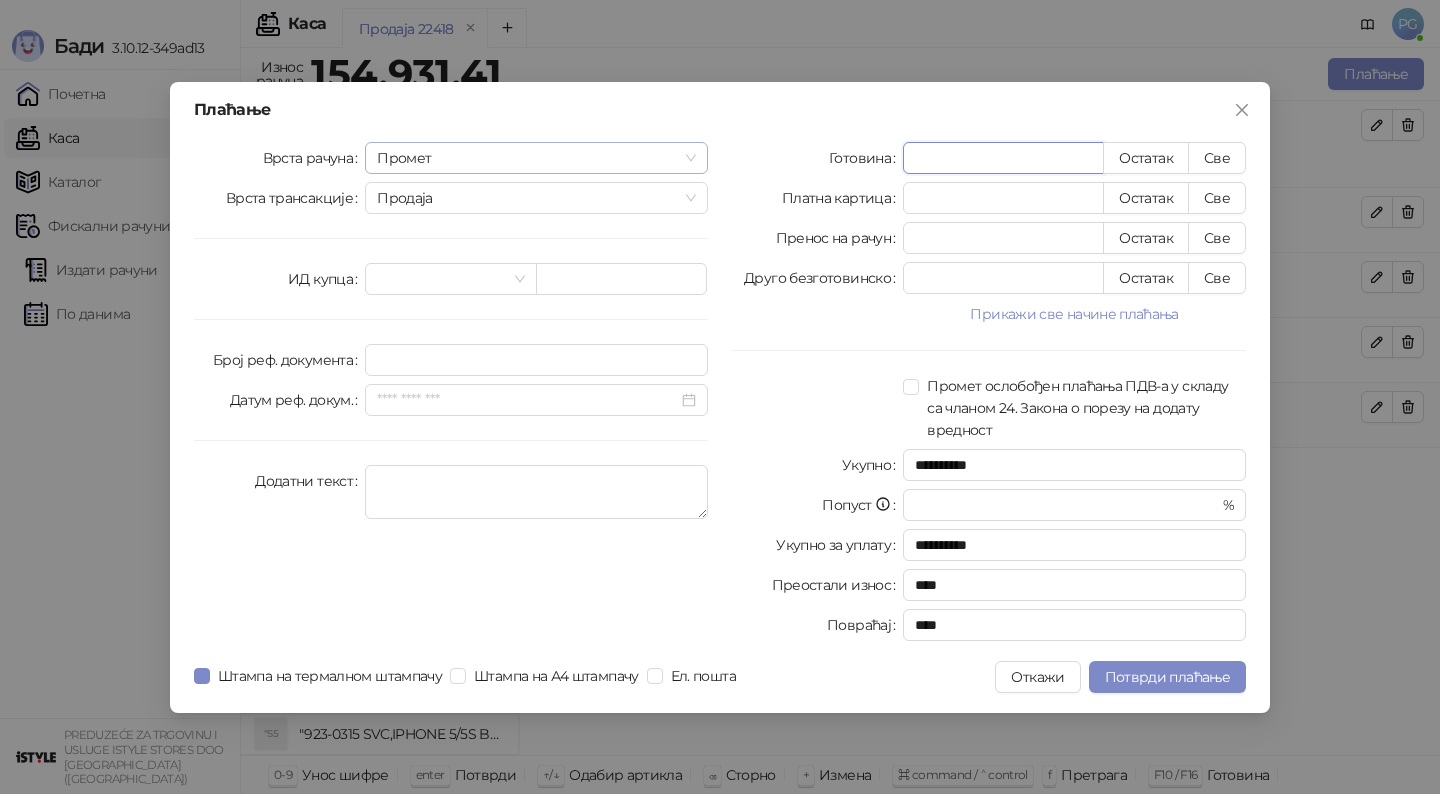 type on "*" 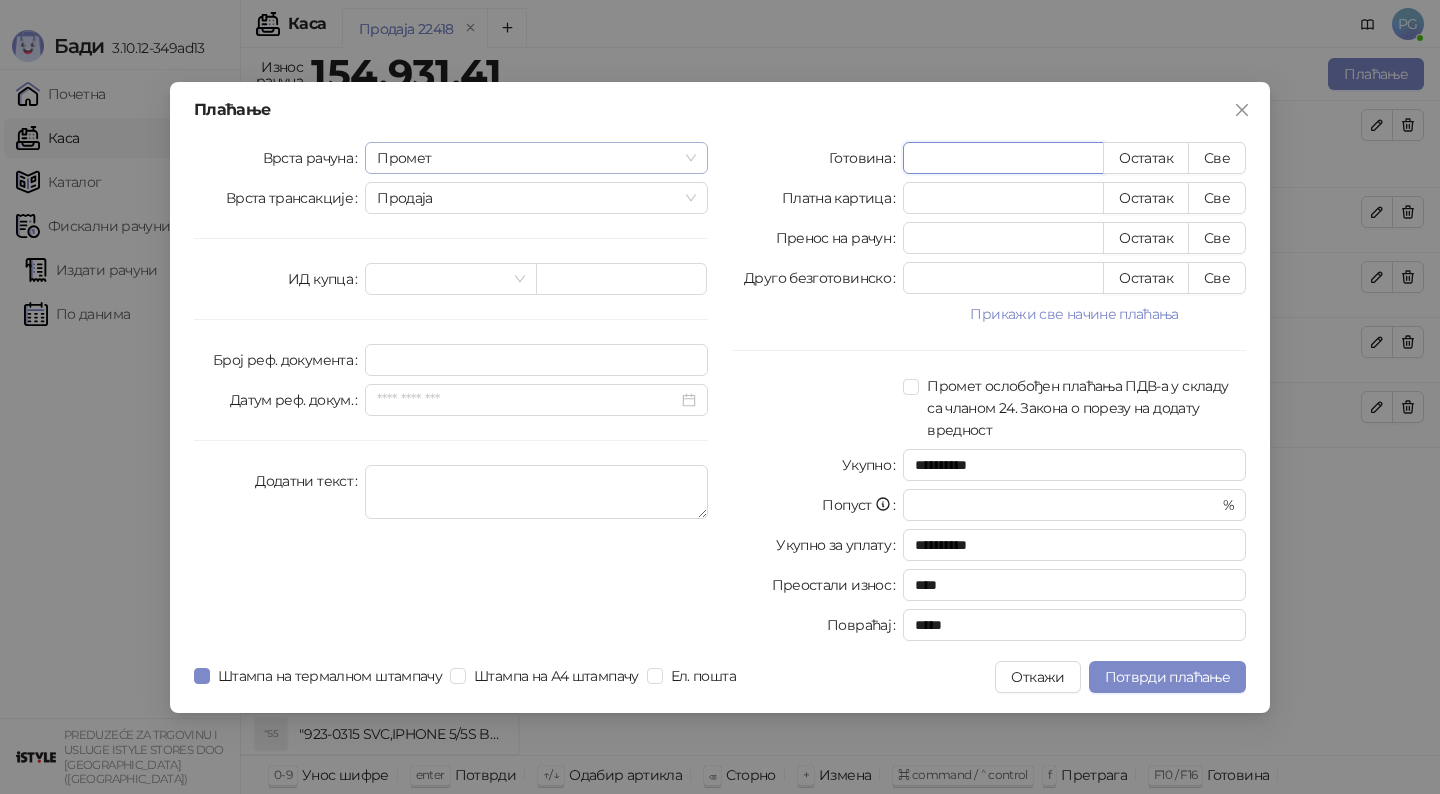 type on "***" 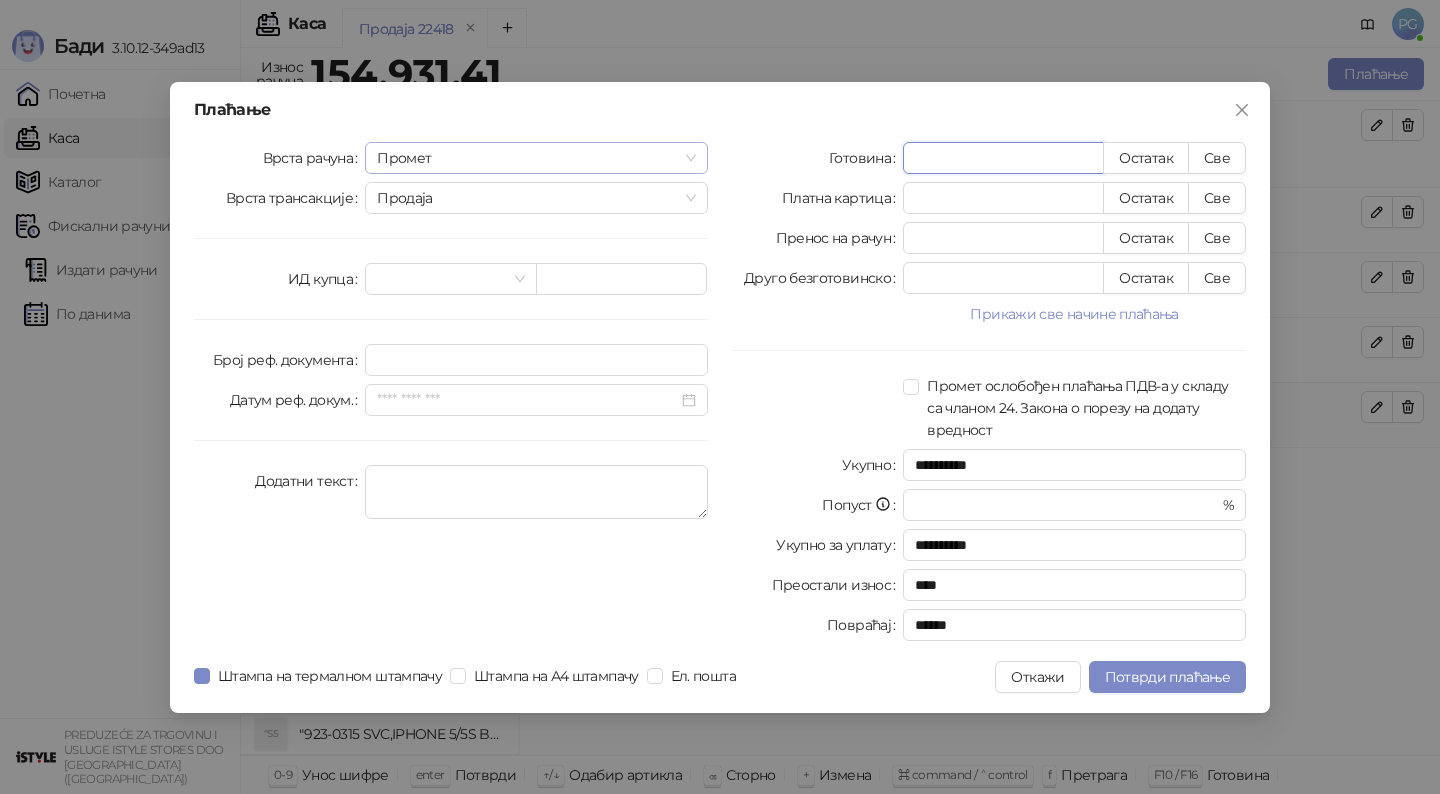 type on "****" 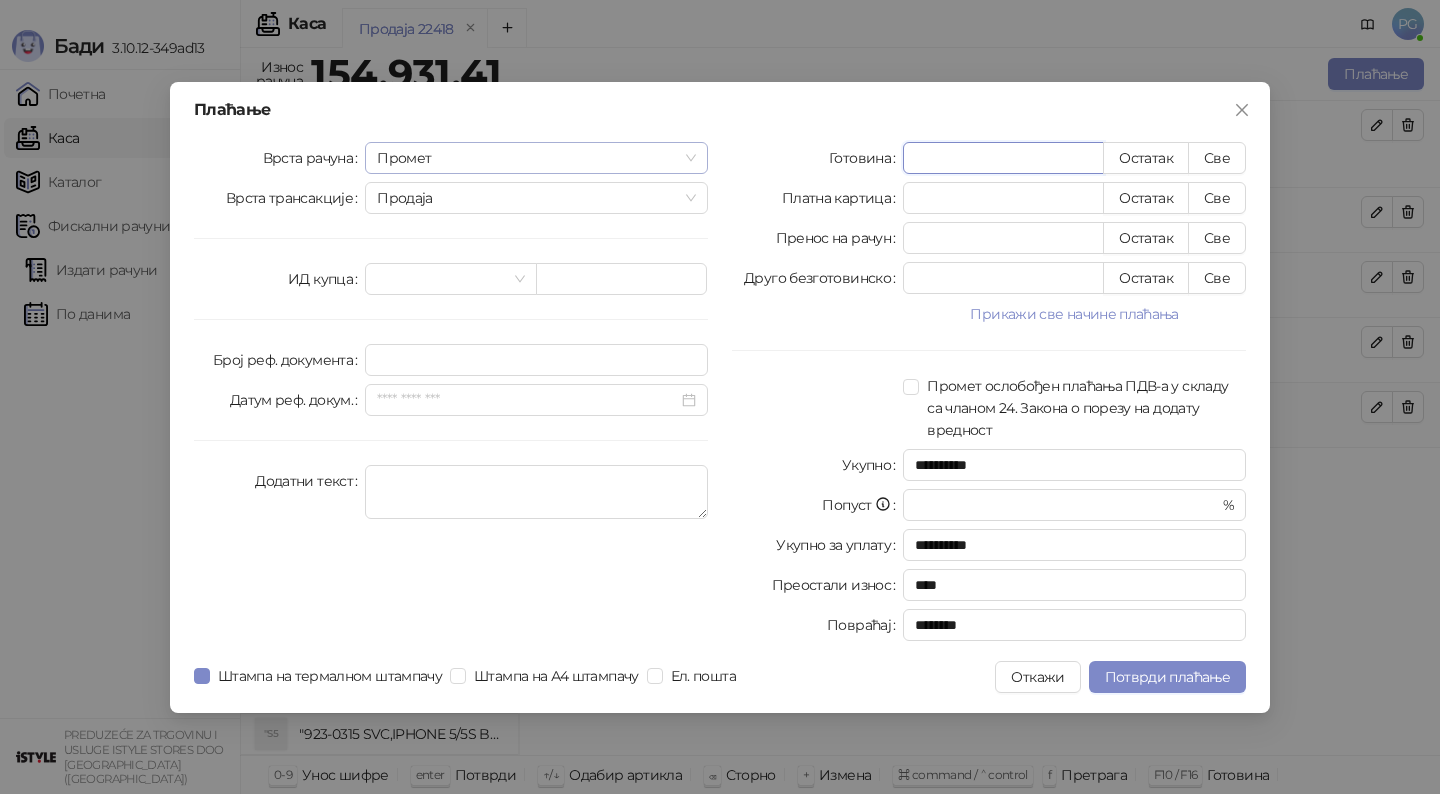 type on "*****" 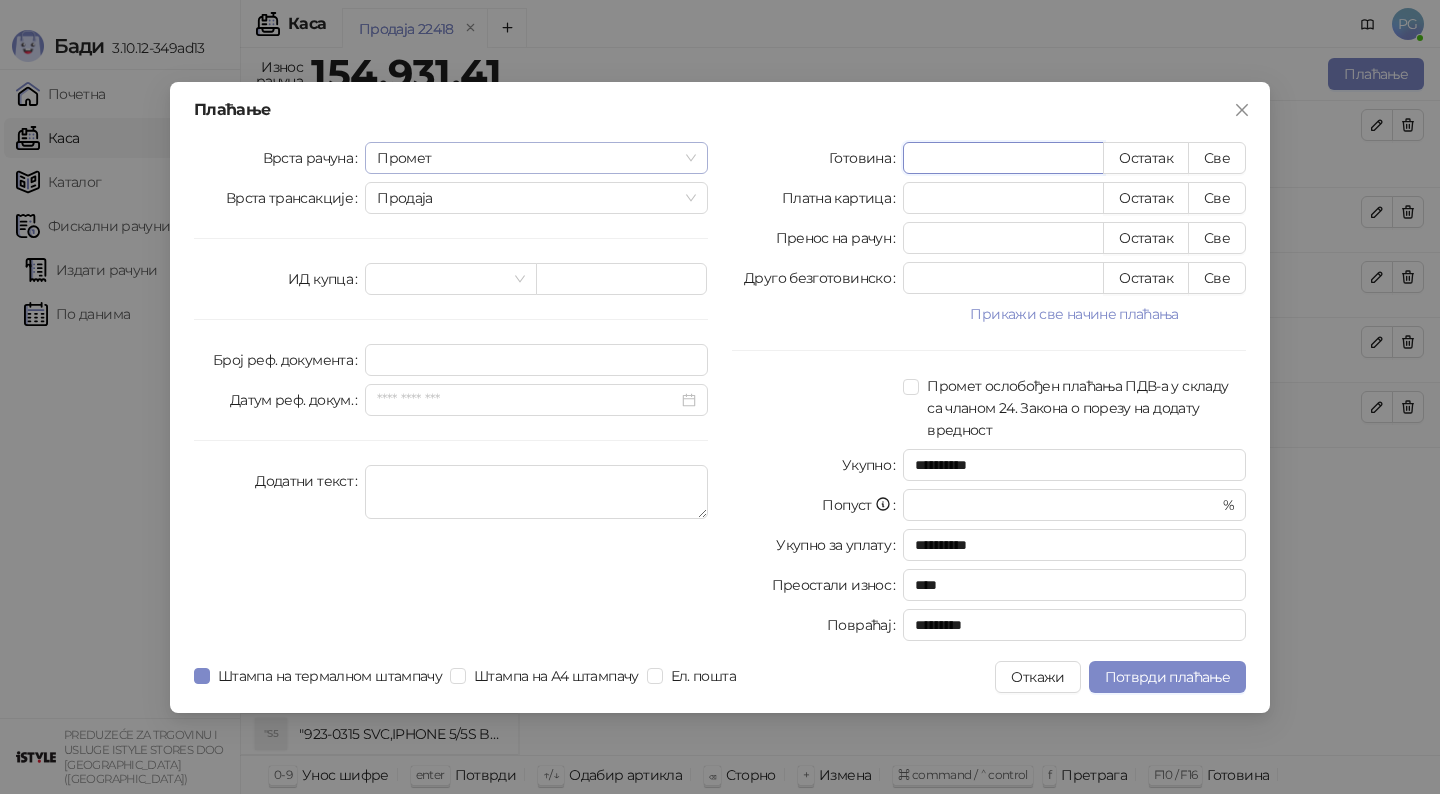 type on "******" 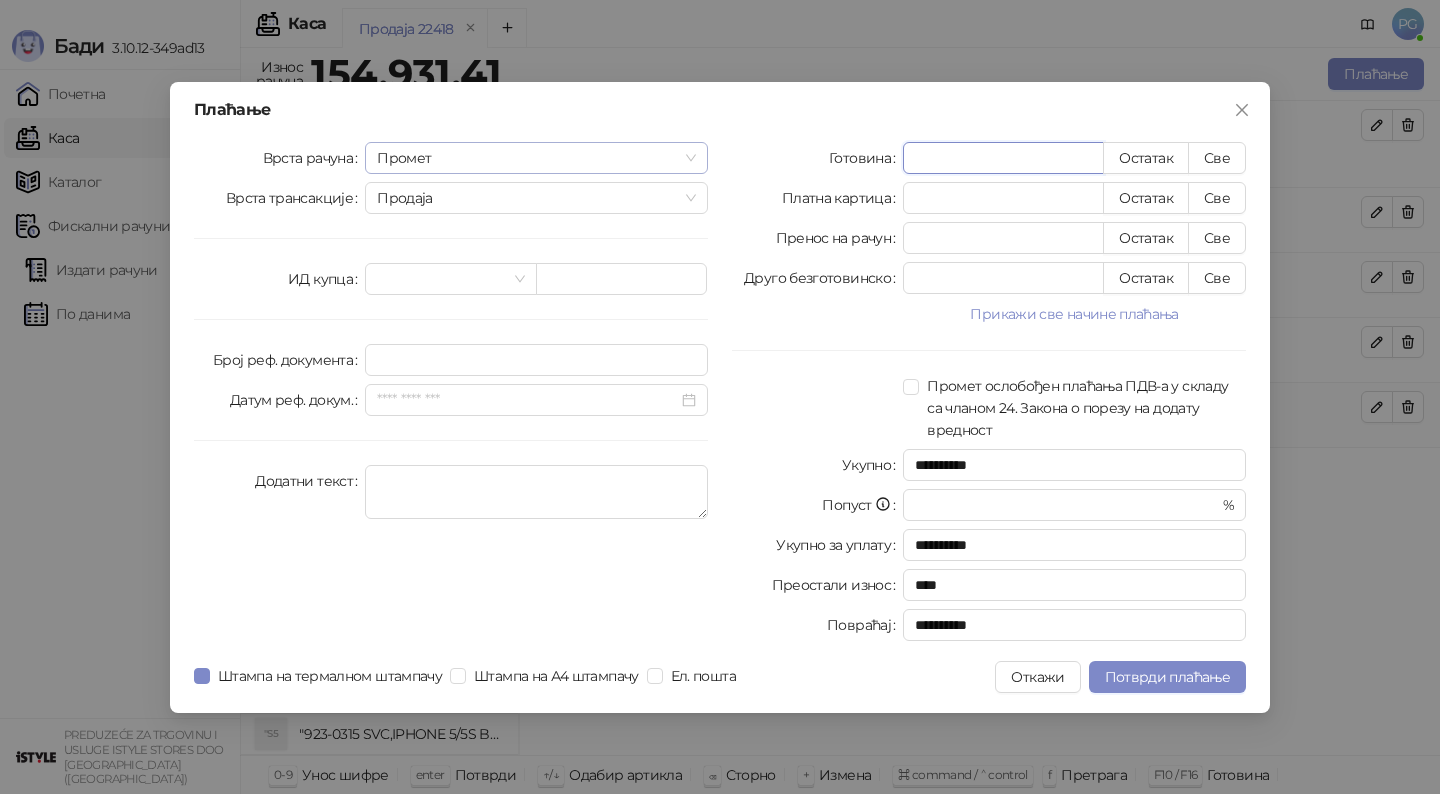 type on "*****" 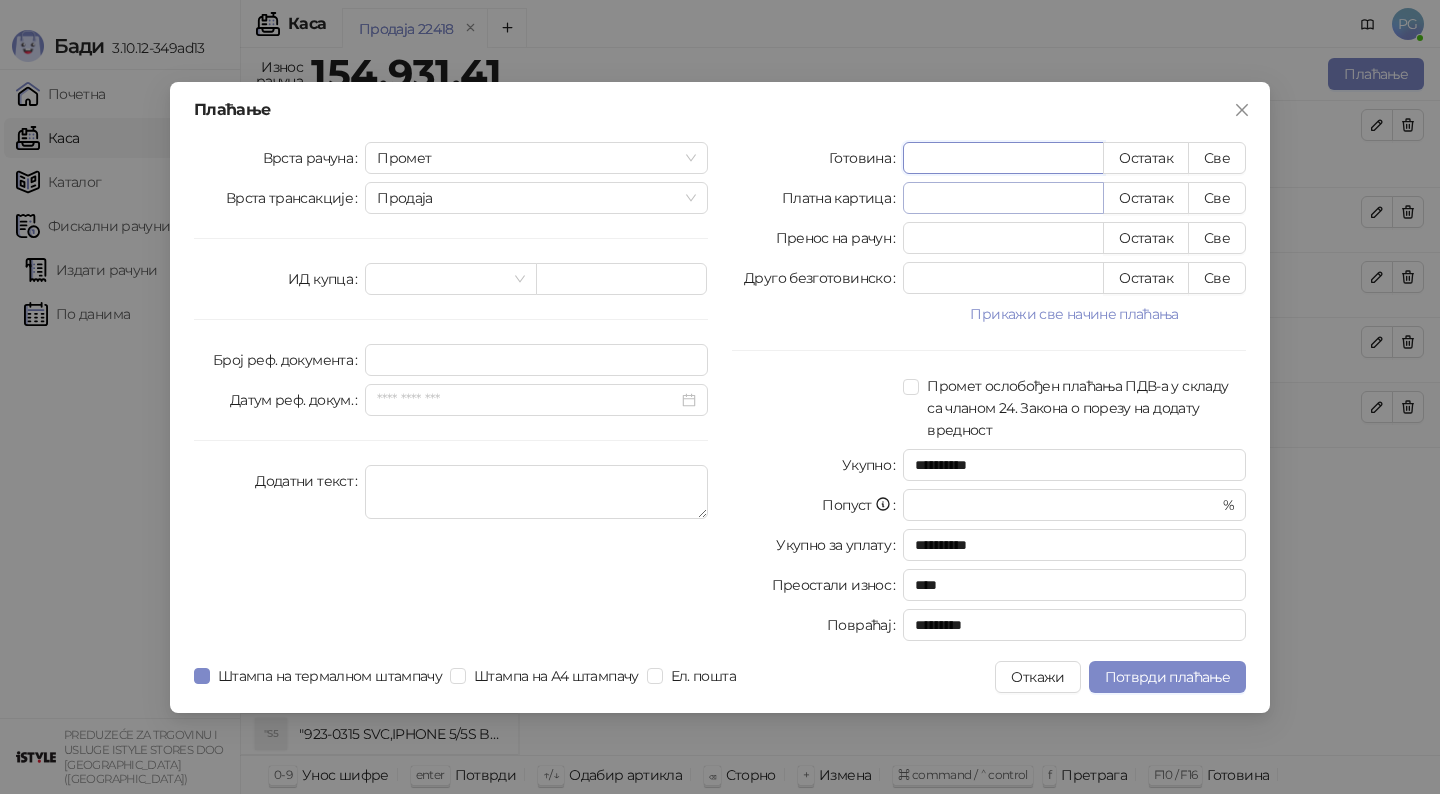 type on "*****" 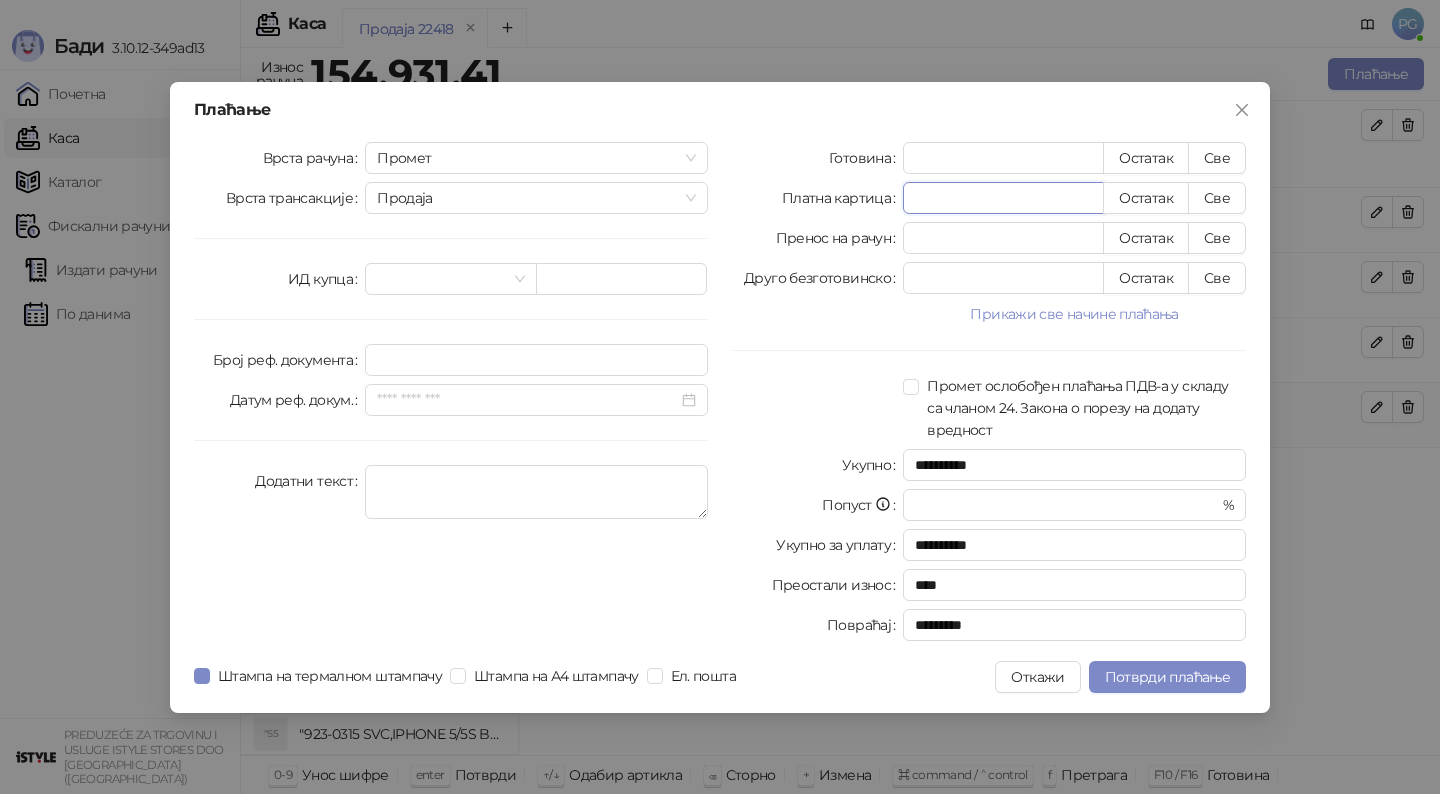 drag, startPoint x: 991, startPoint y: 203, endPoint x: 746, endPoint y: 203, distance: 245 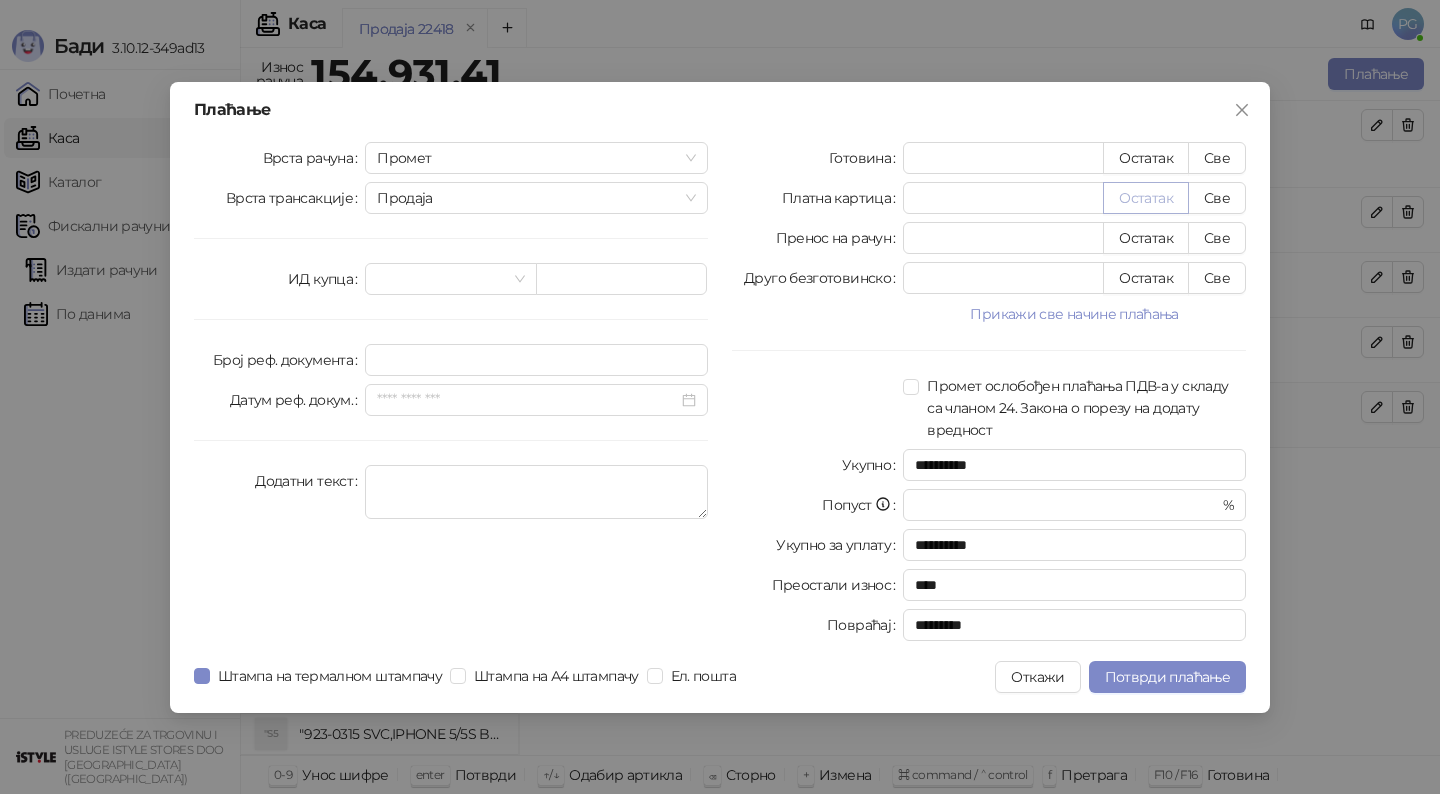 click on "Остатак" at bounding box center [1146, 198] 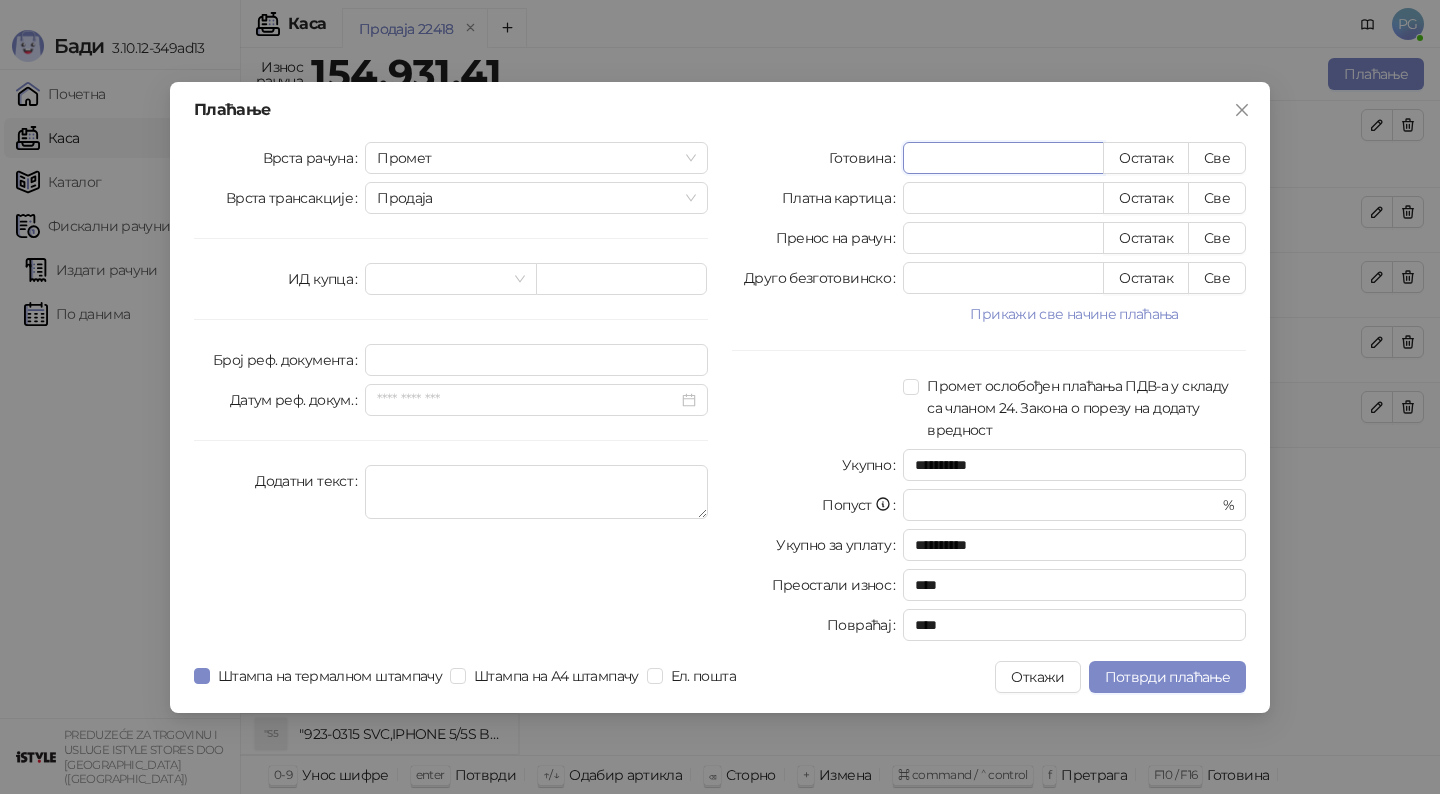drag, startPoint x: 978, startPoint y: 161, endPoint x: 740, endPoint y: 160, distance: 238.0021 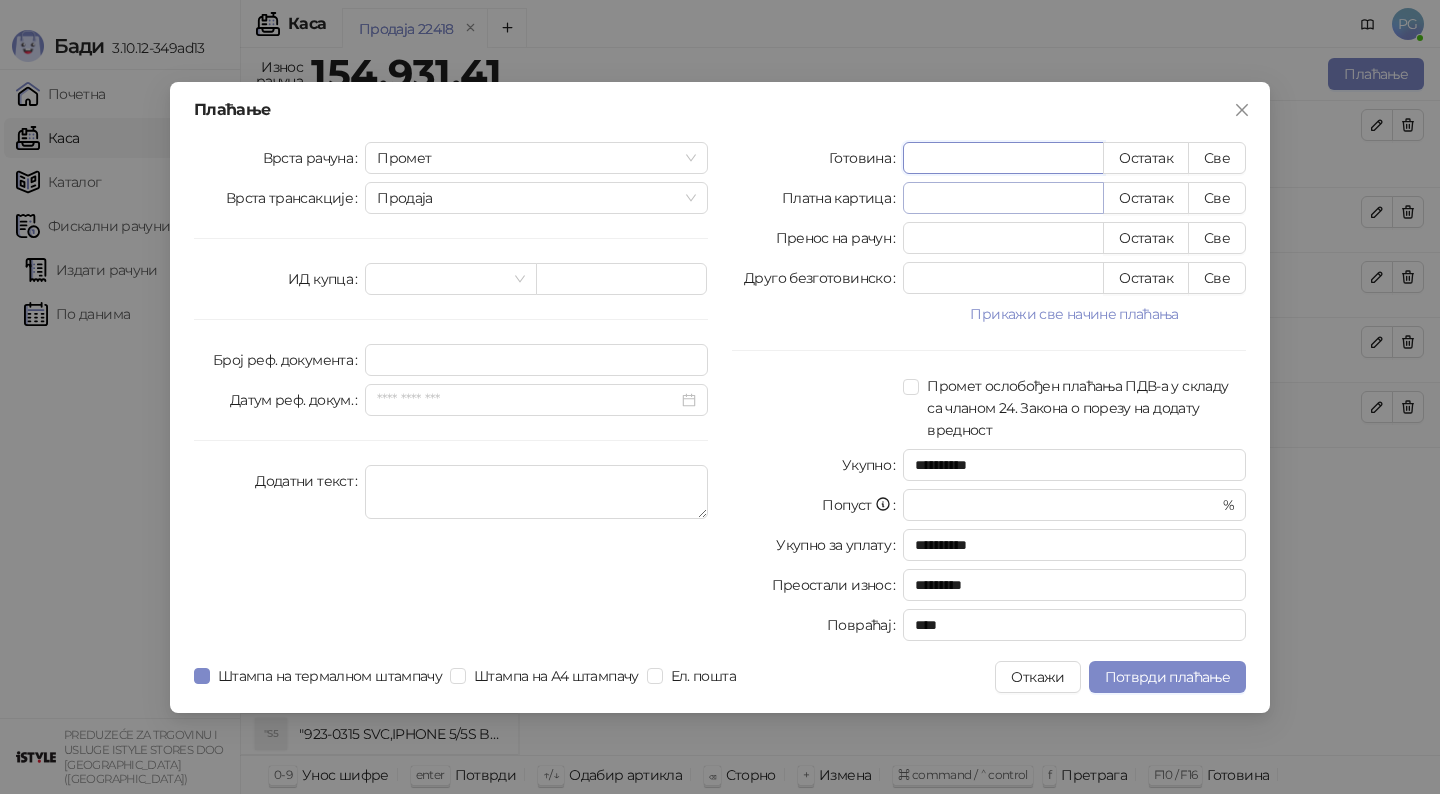 type 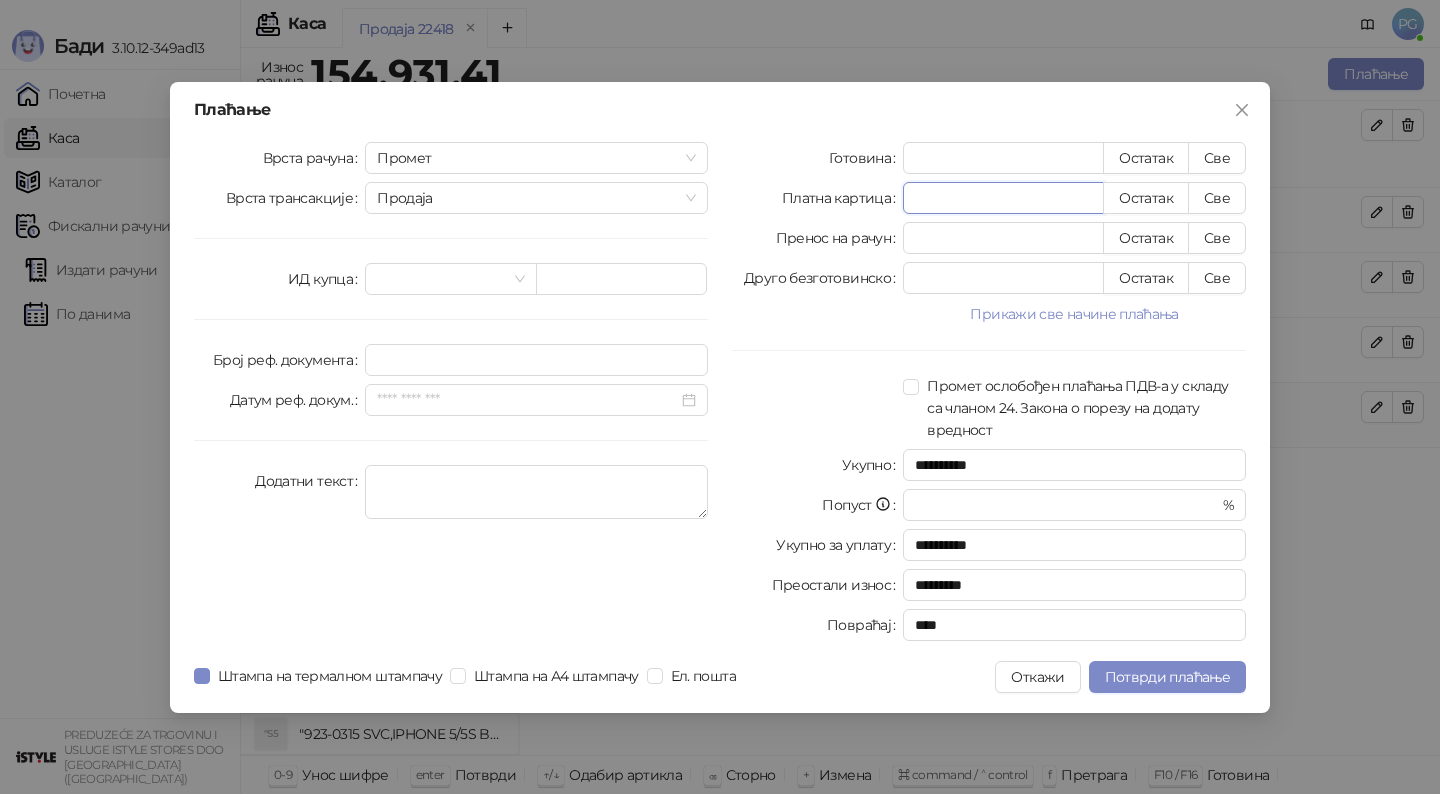 drag, startPoint x: 997, startPoint y: 189, endPoint x: 727, endPoint y: 229, distance: 272.94687 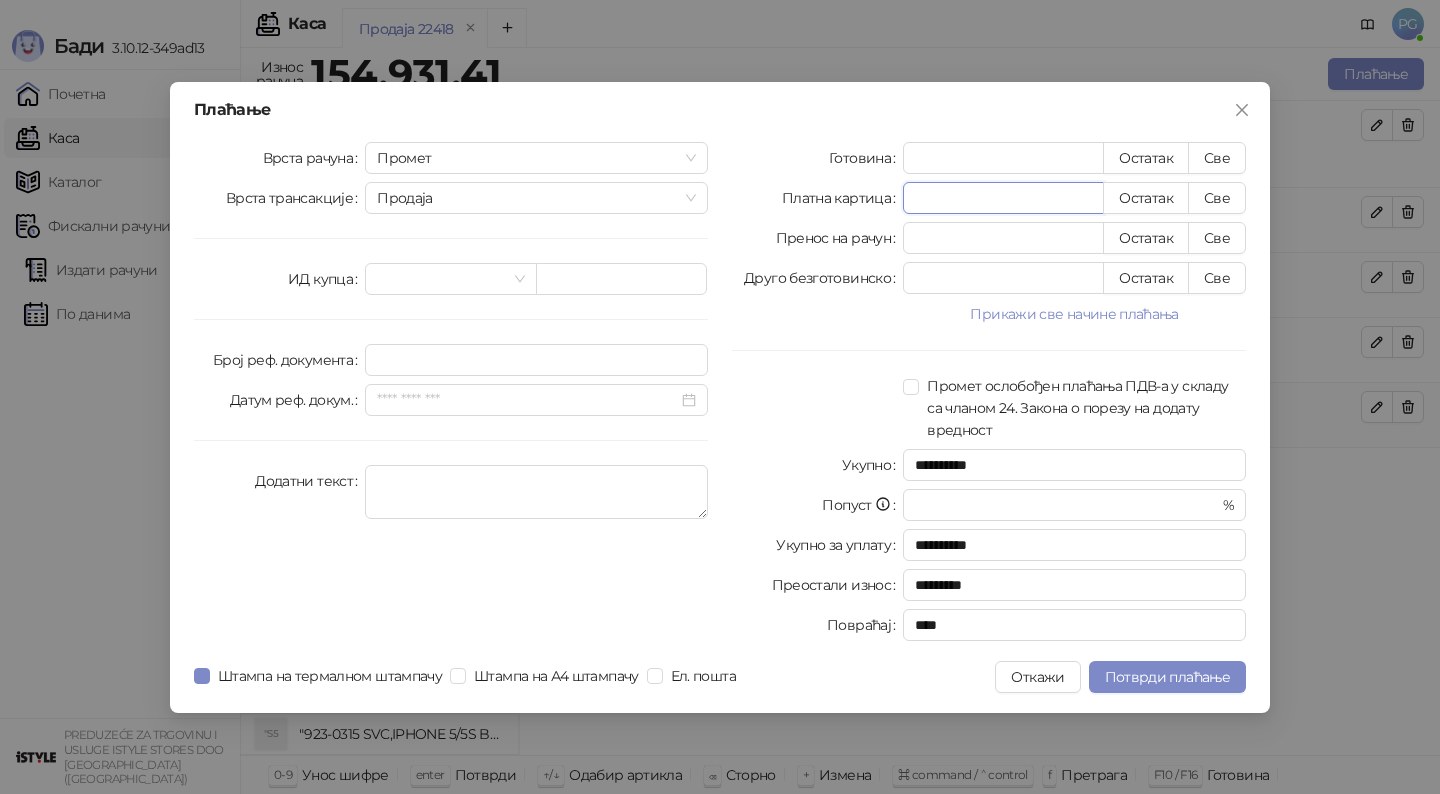 type on "*******" 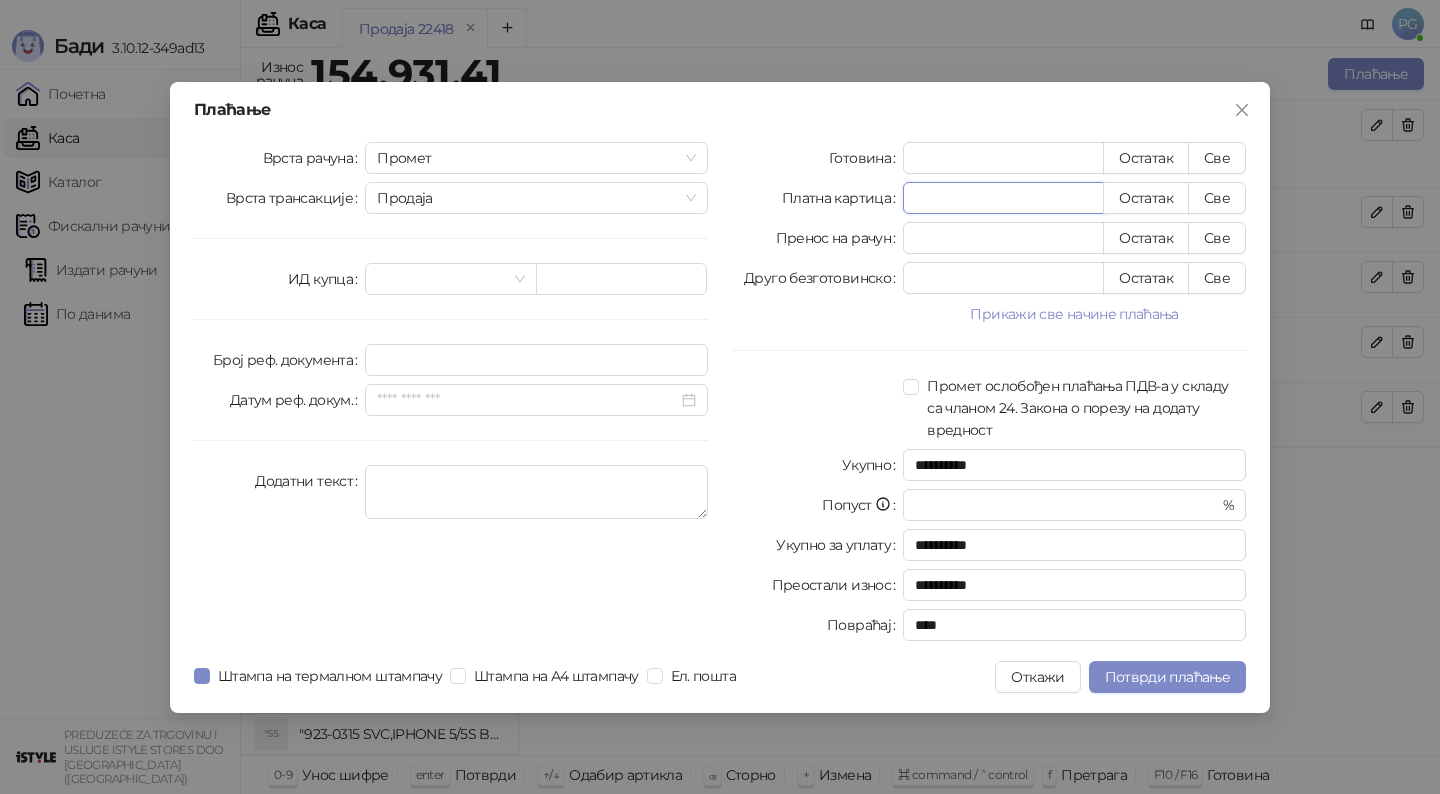 type on "***" 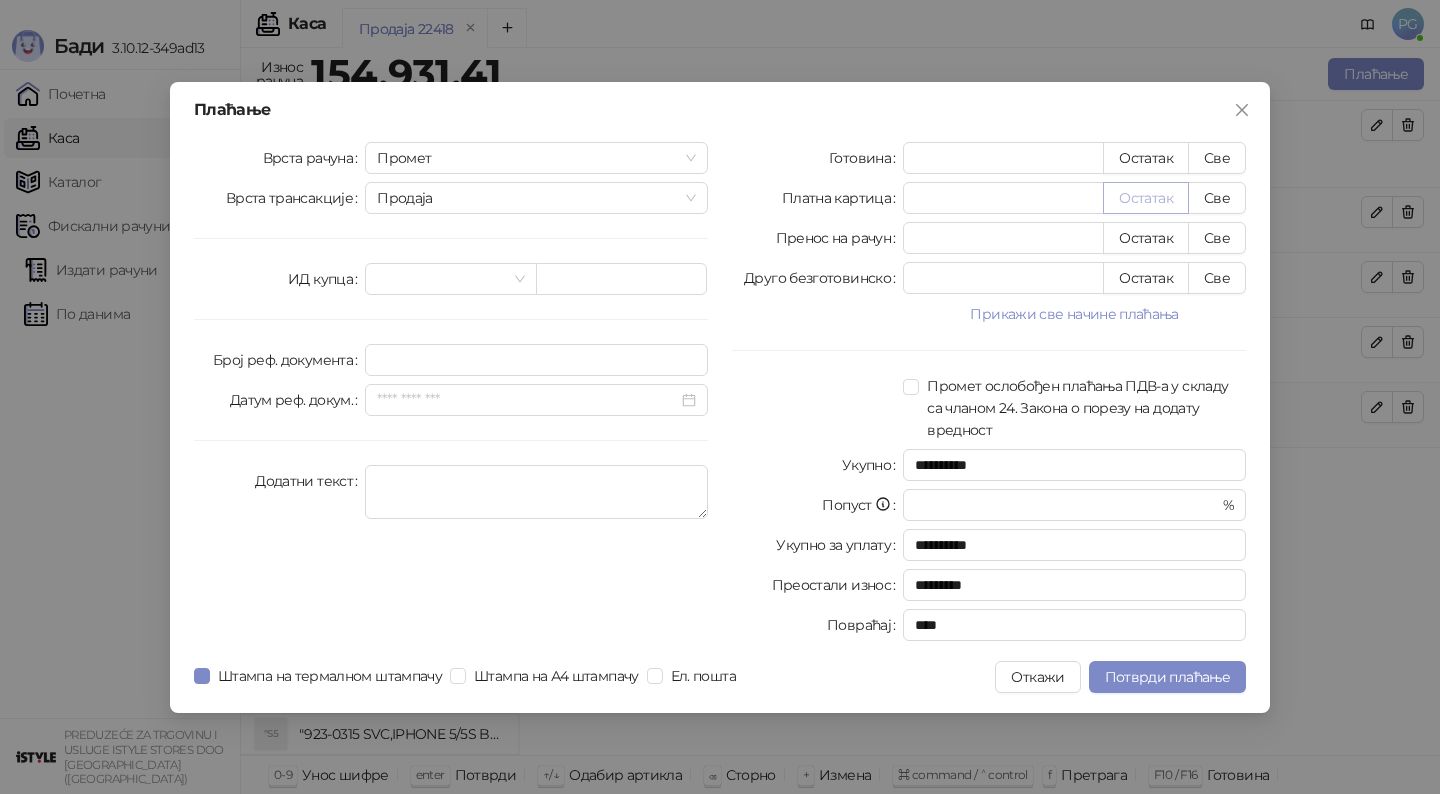 click on "Остатак" at bounding box center [1146, 198] 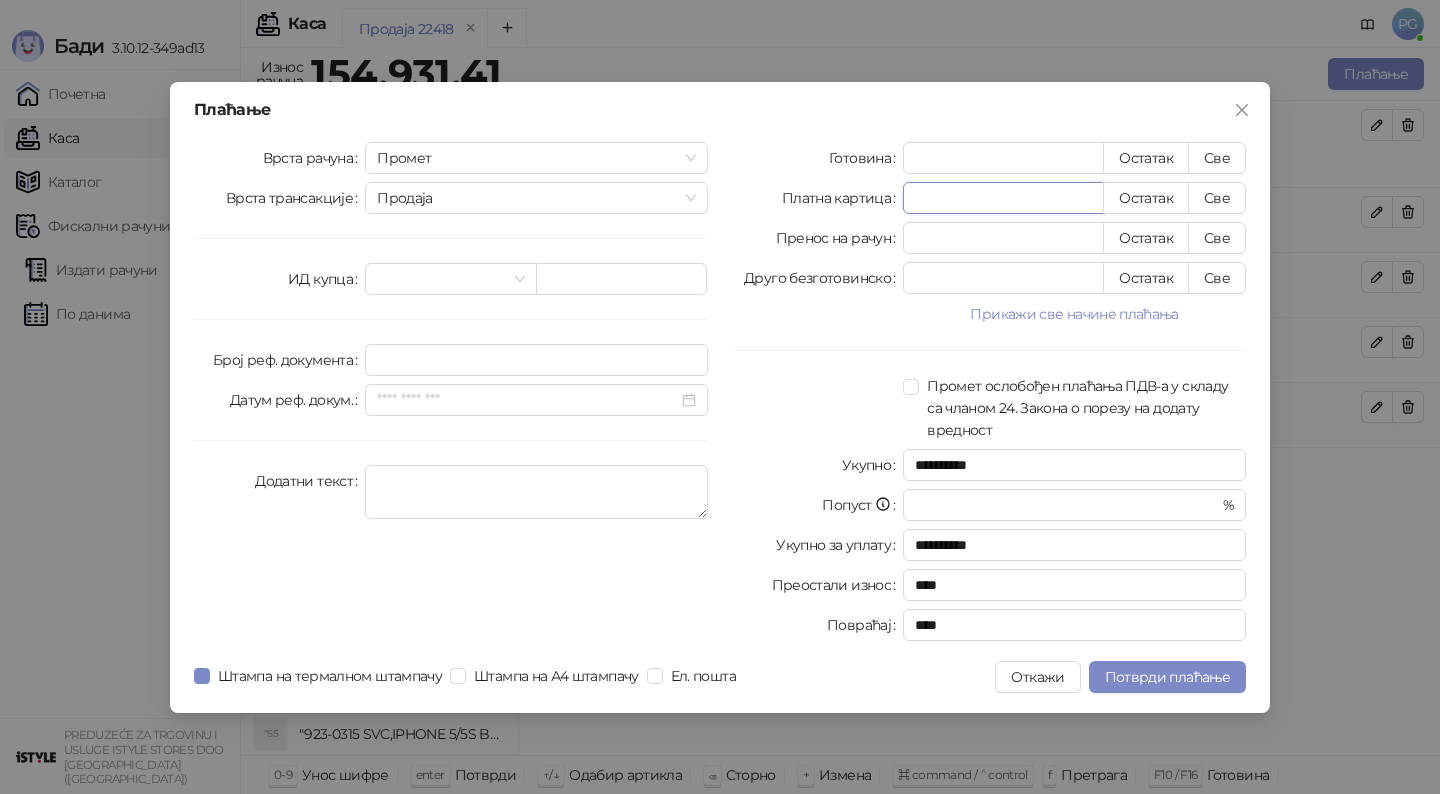 drag, startPoint x: 1025, startPoint y: 195, endPoint x: 711, endPoint y: 195, distance: 314 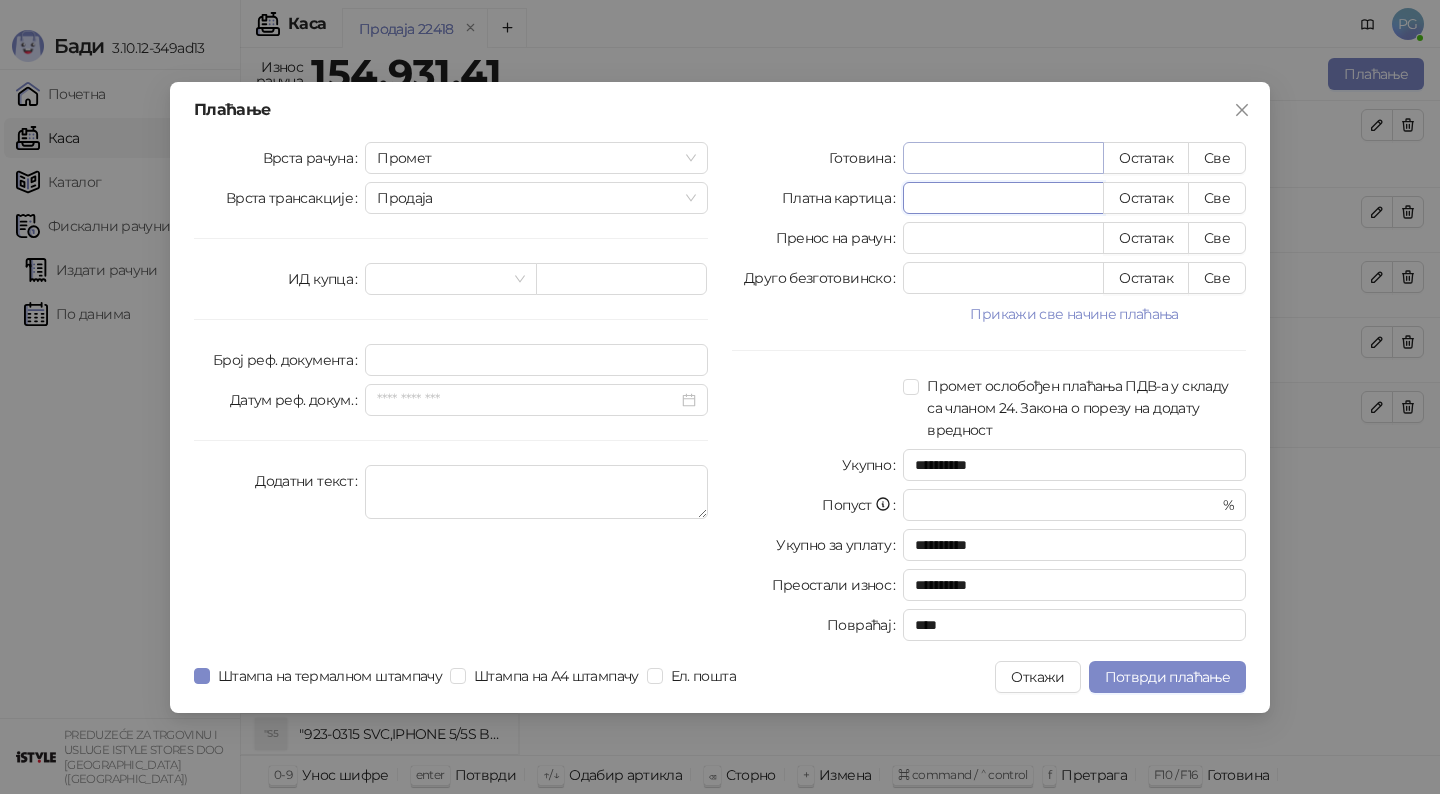 type 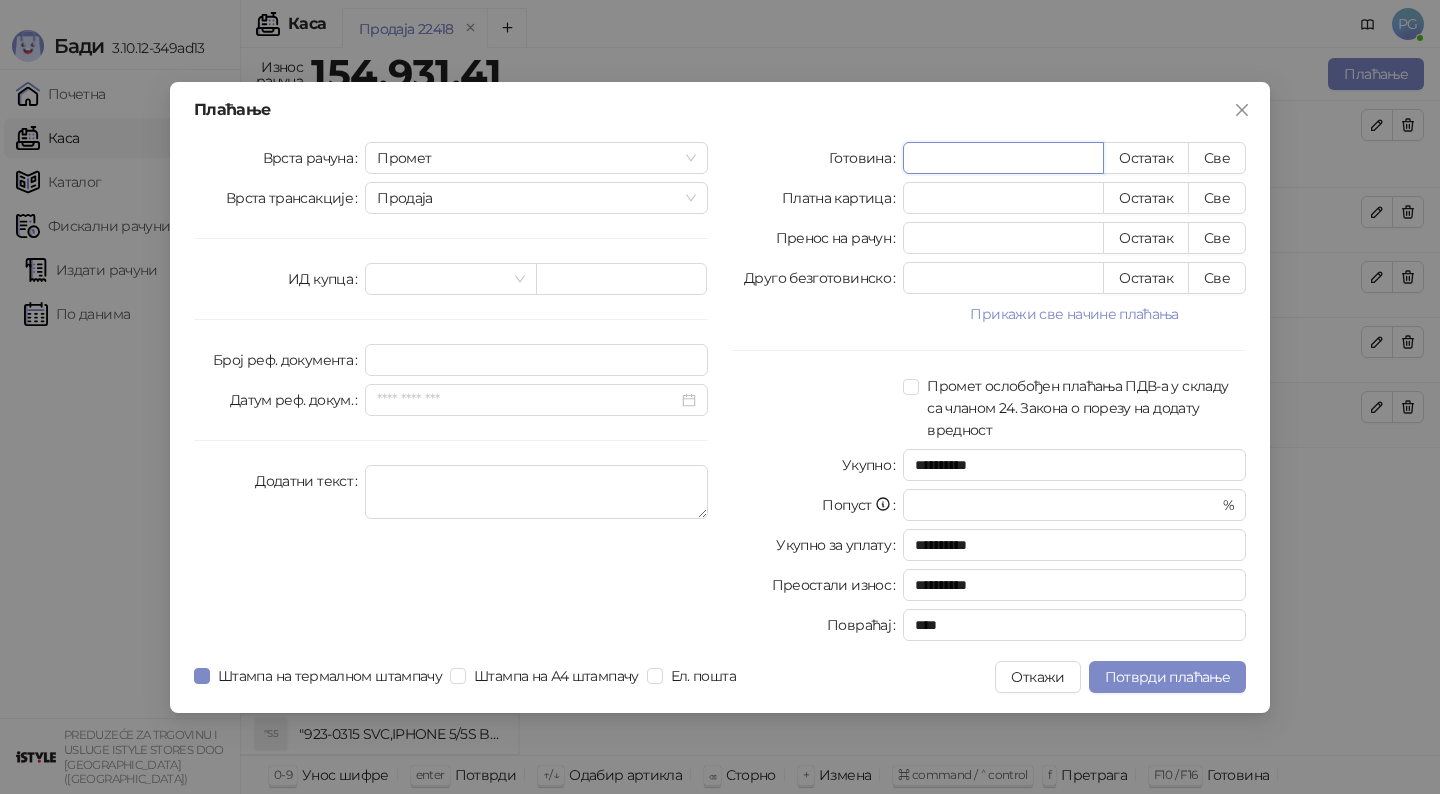 click at bounding box center [1003, 158] 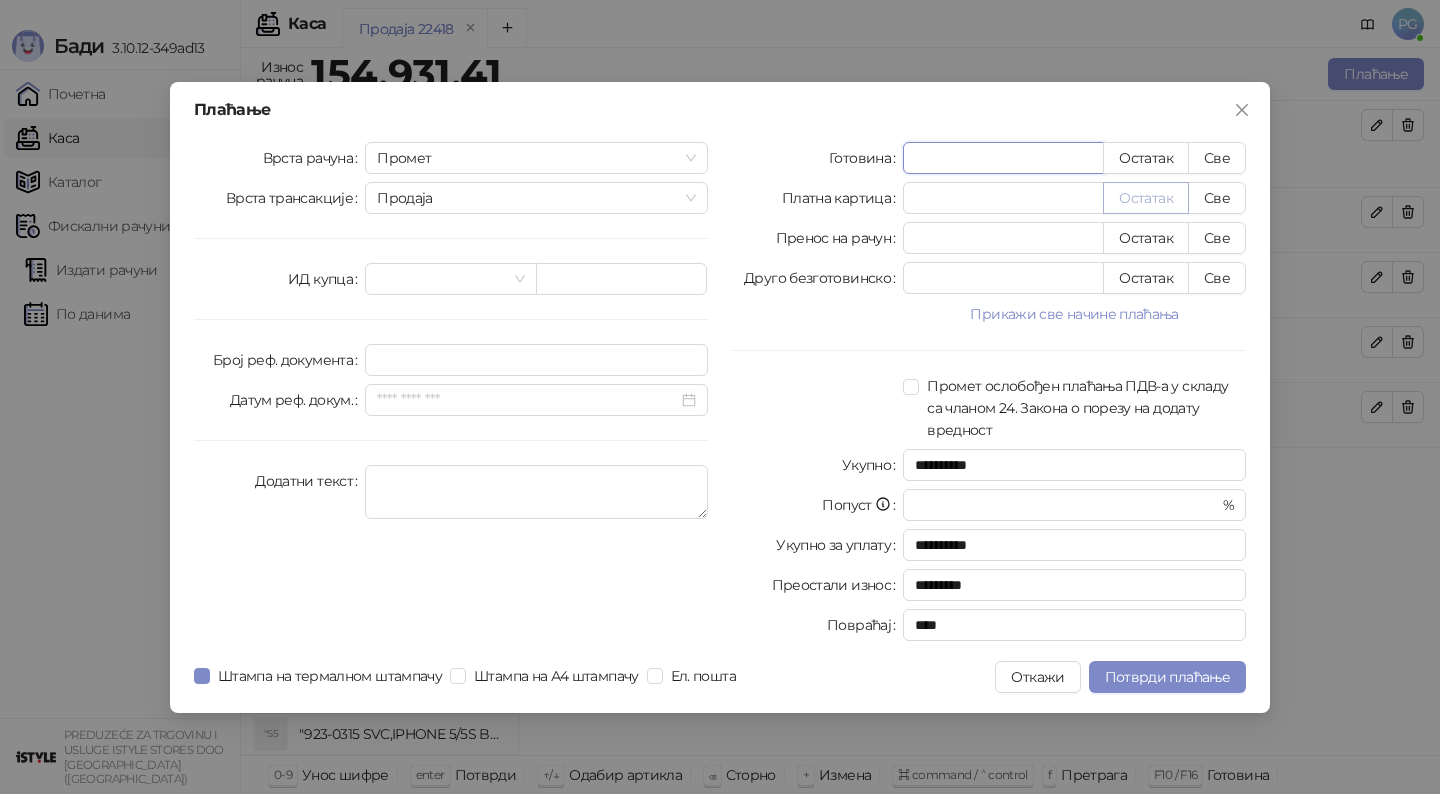 type on "*****" 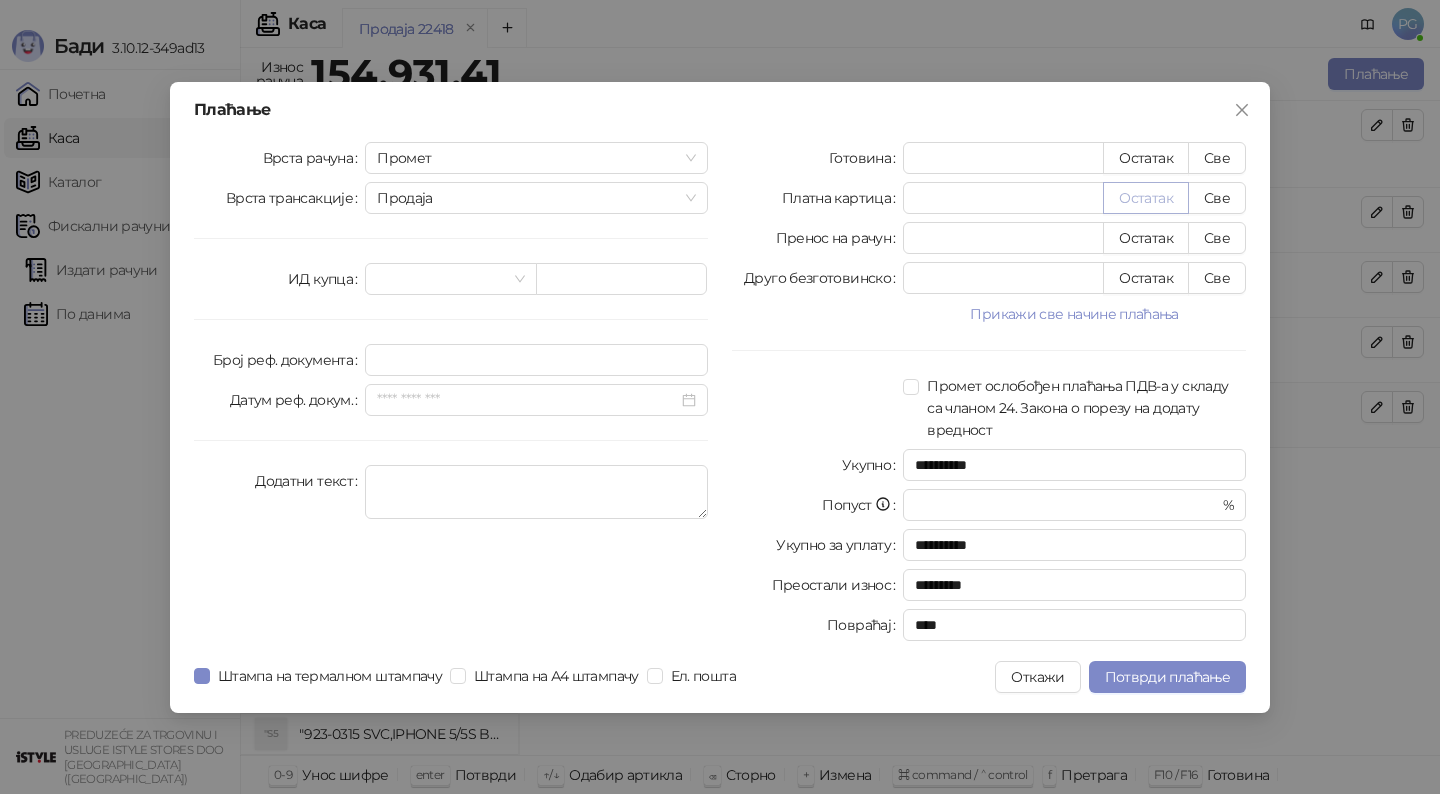 click on "Остатак" at bounding box center [1146, 198] 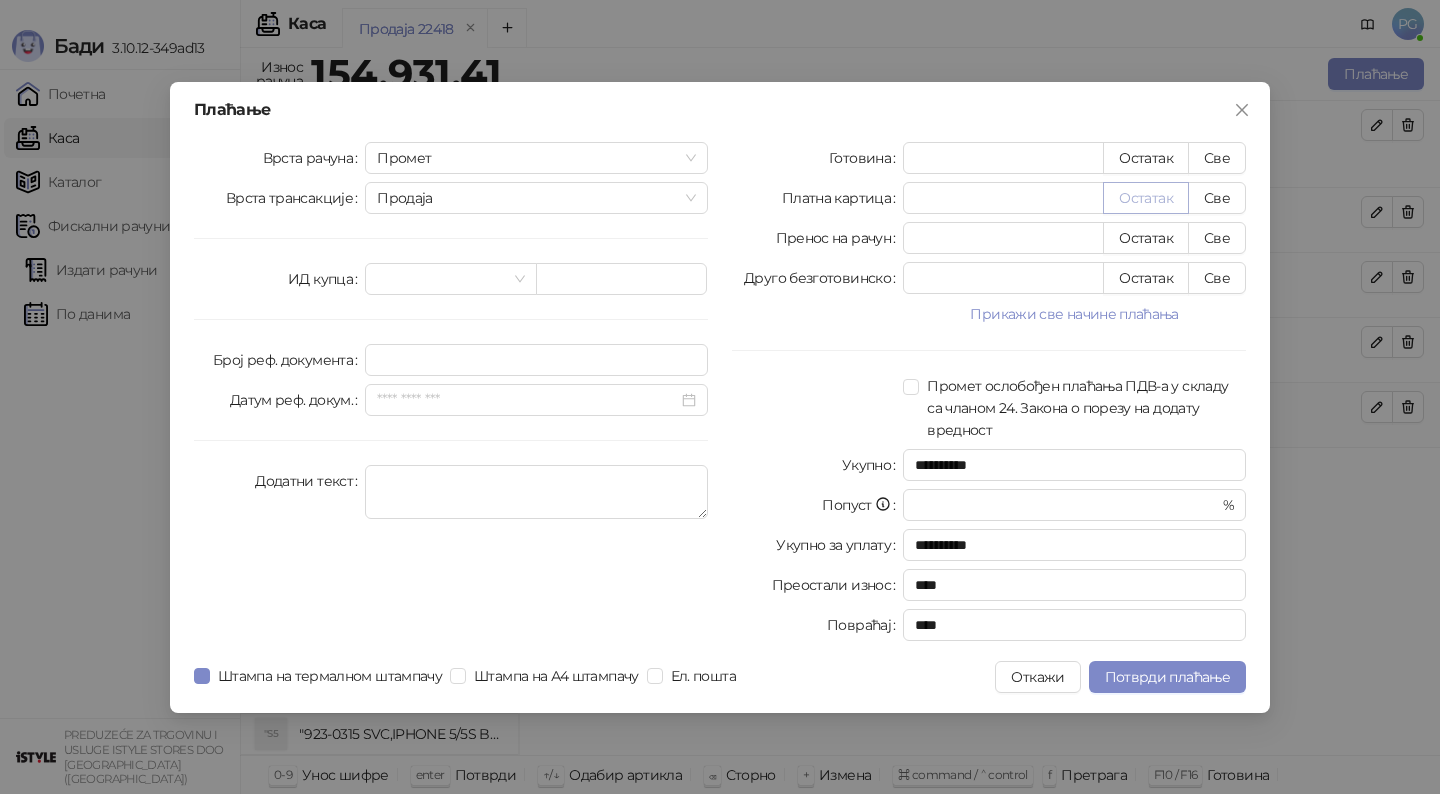 click on "Остатак" at bounding box center [1146, 198] 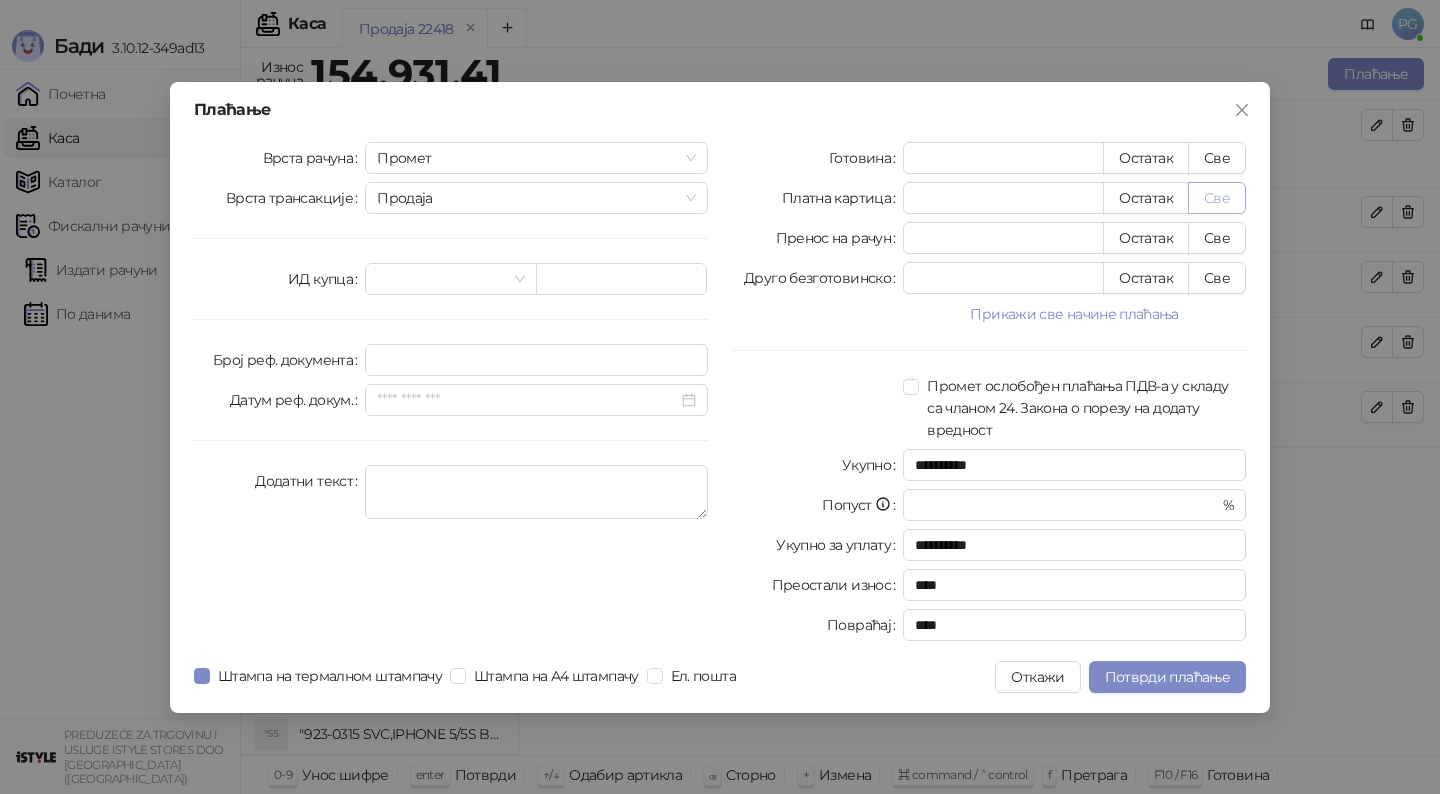 click on "Све" at bounding box center (1217, 198) 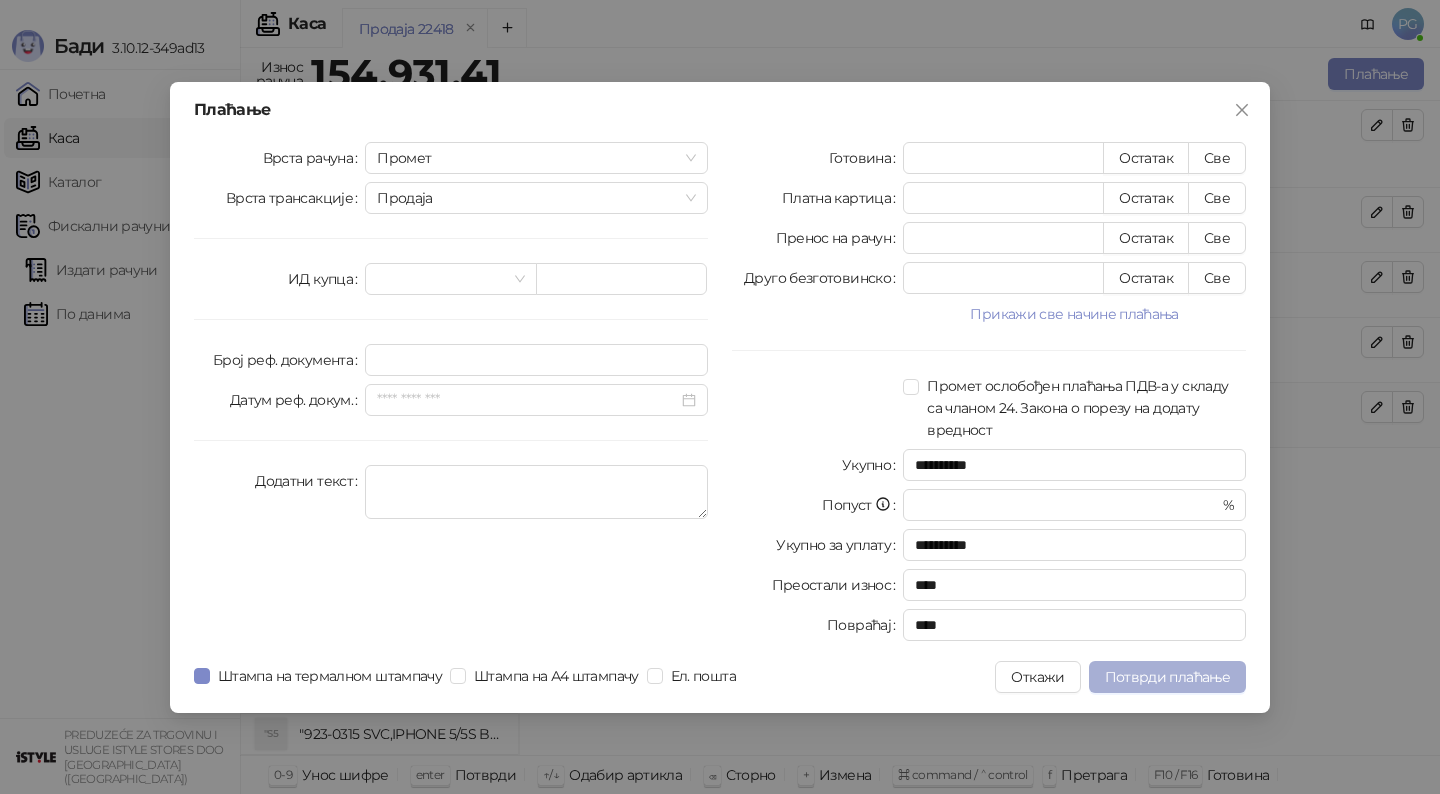 click on "Потврди плаћање" at bounding box center [1167, 677] 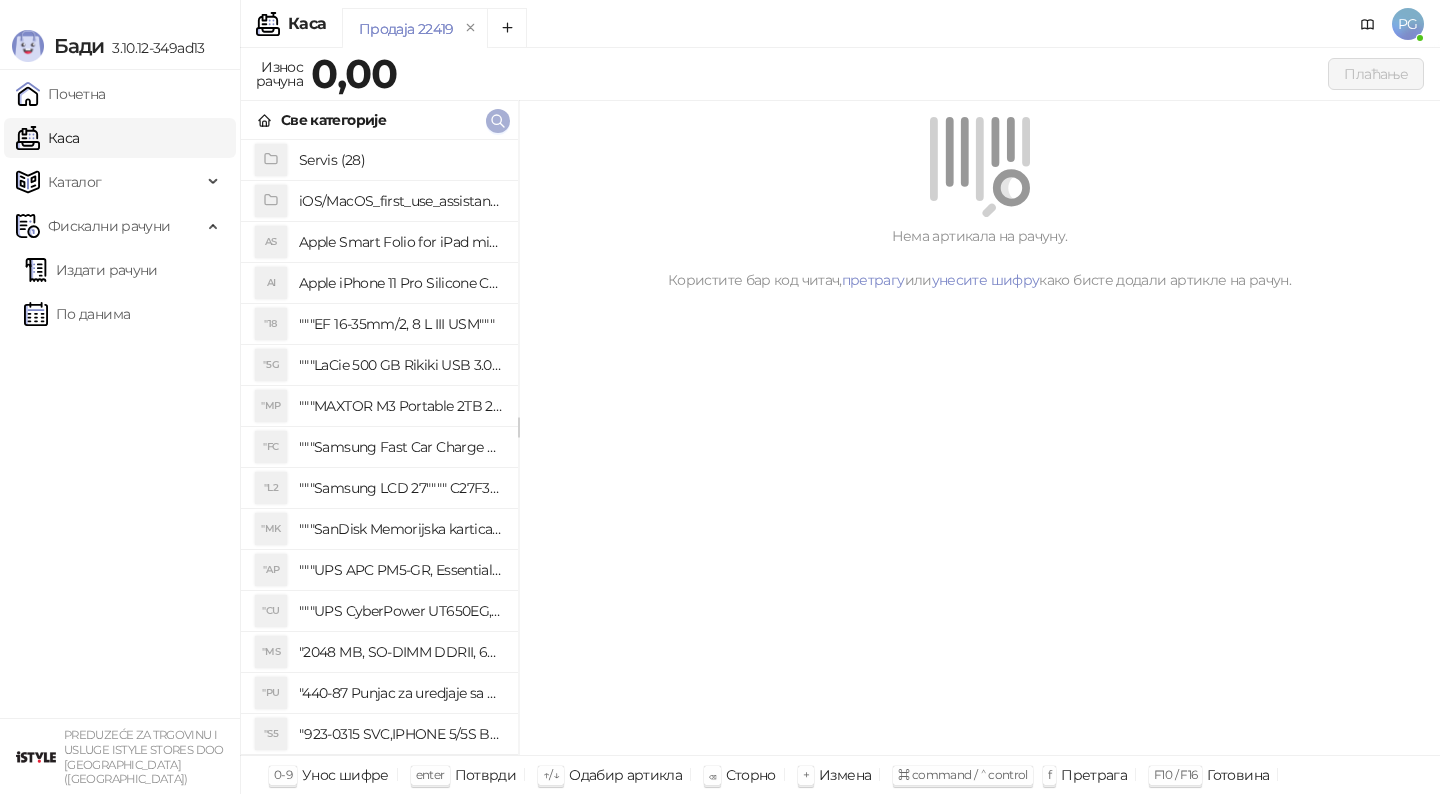 click 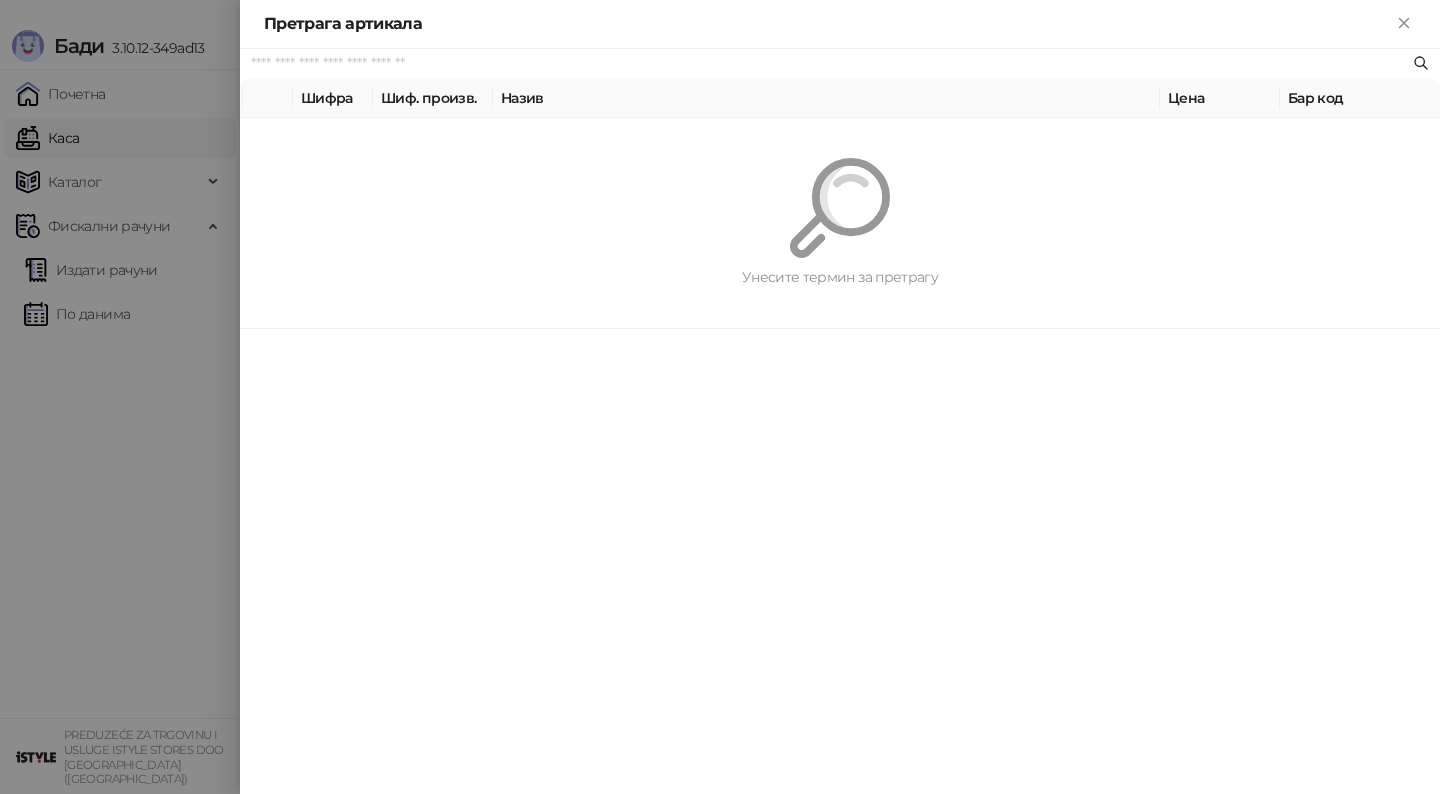 paste on "*********" 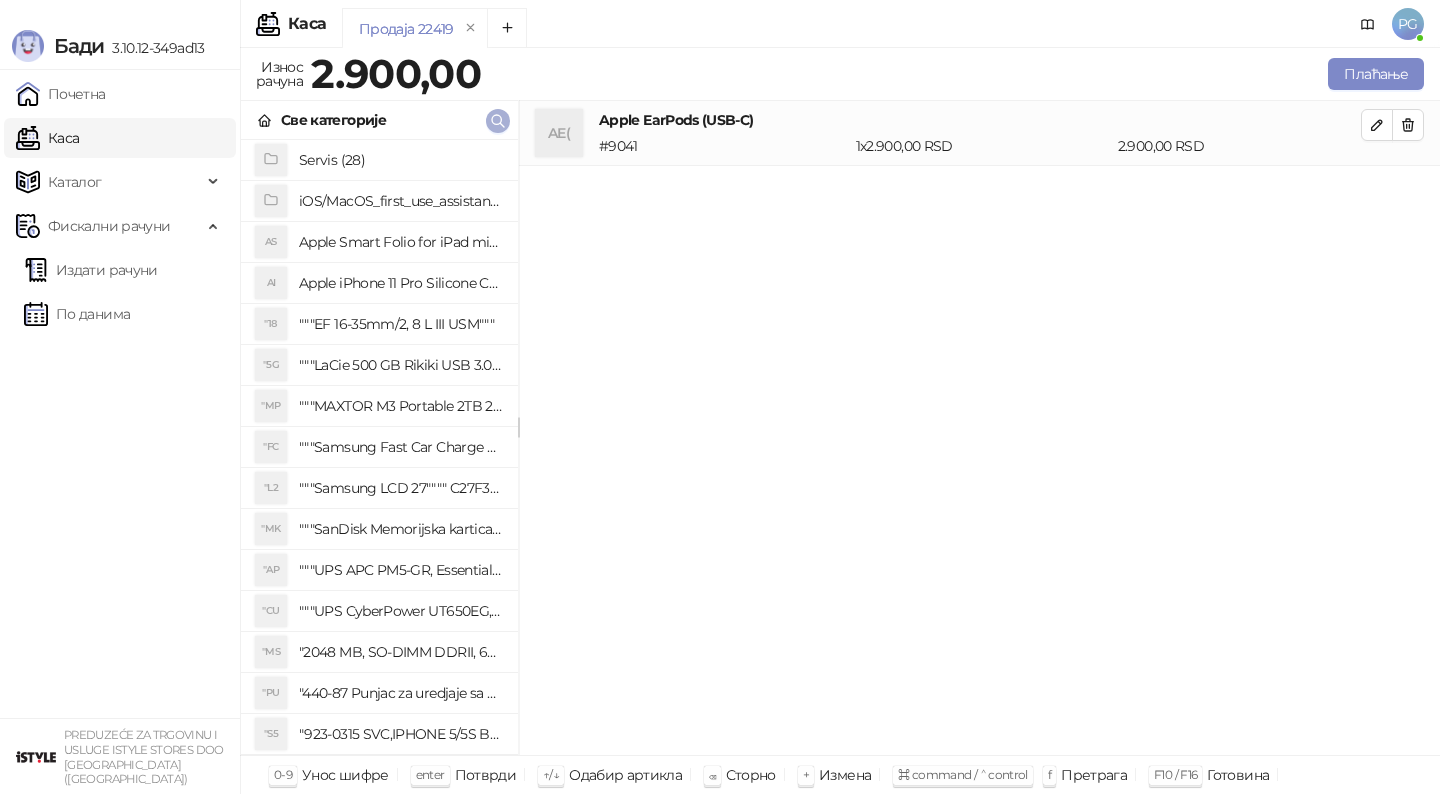 click 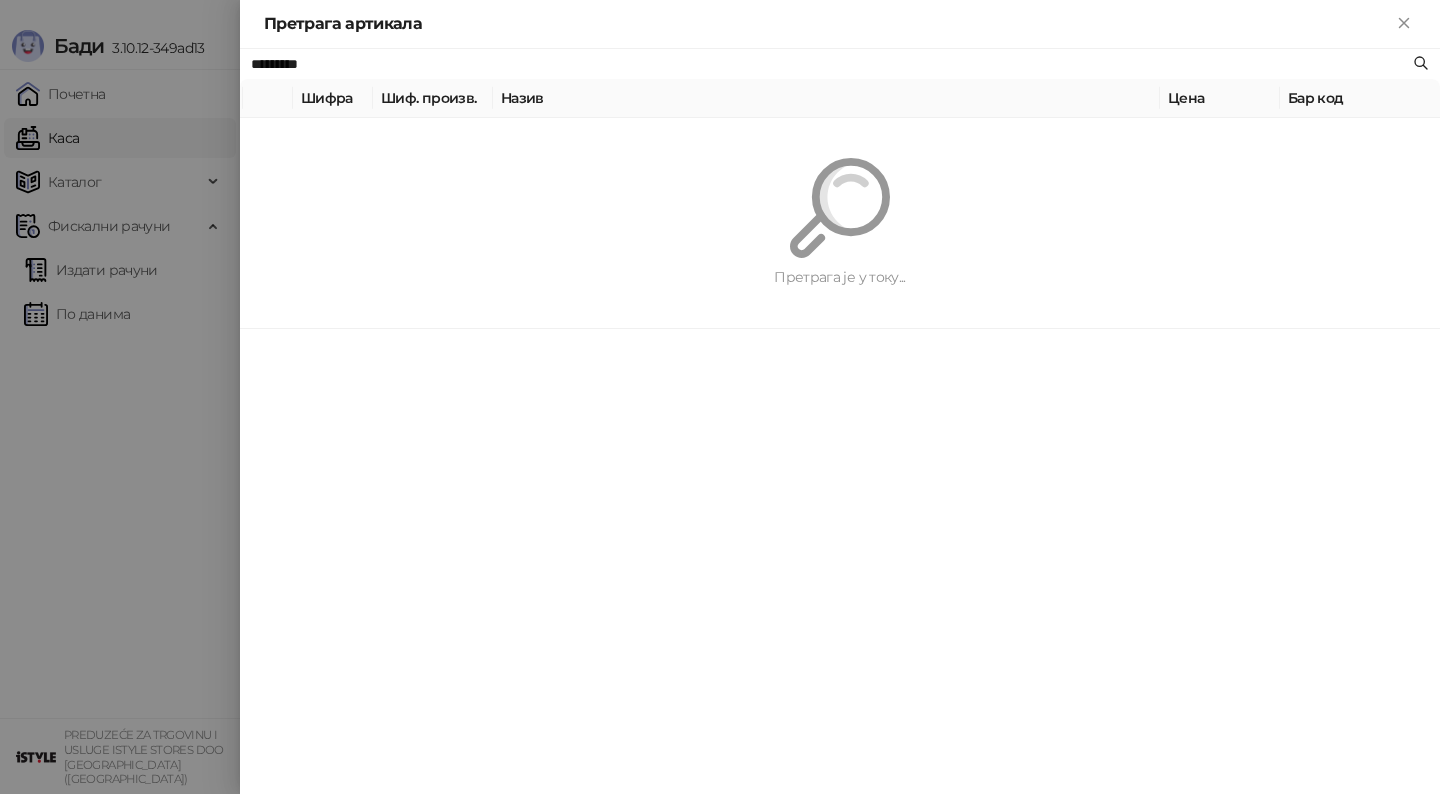 type on "*********" 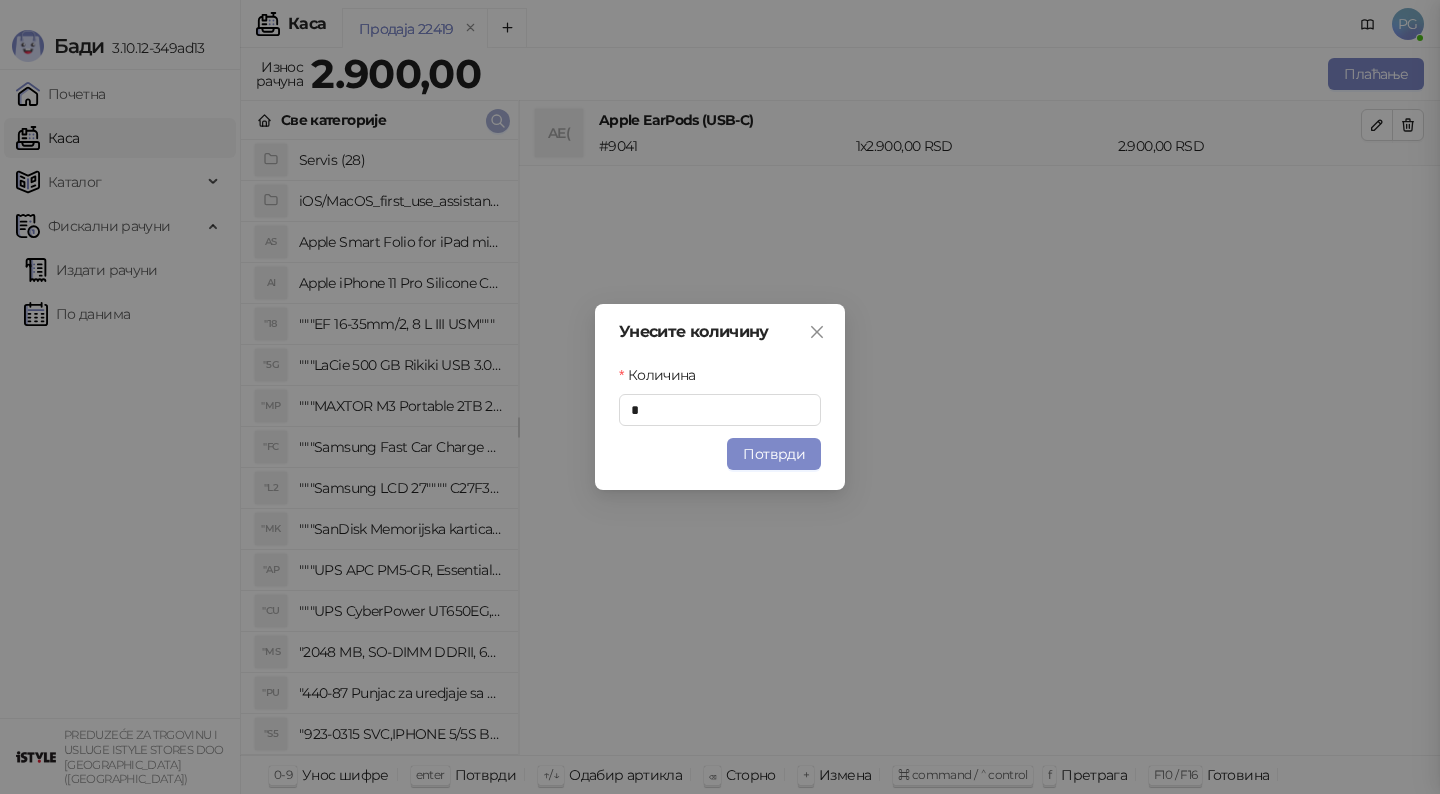 type 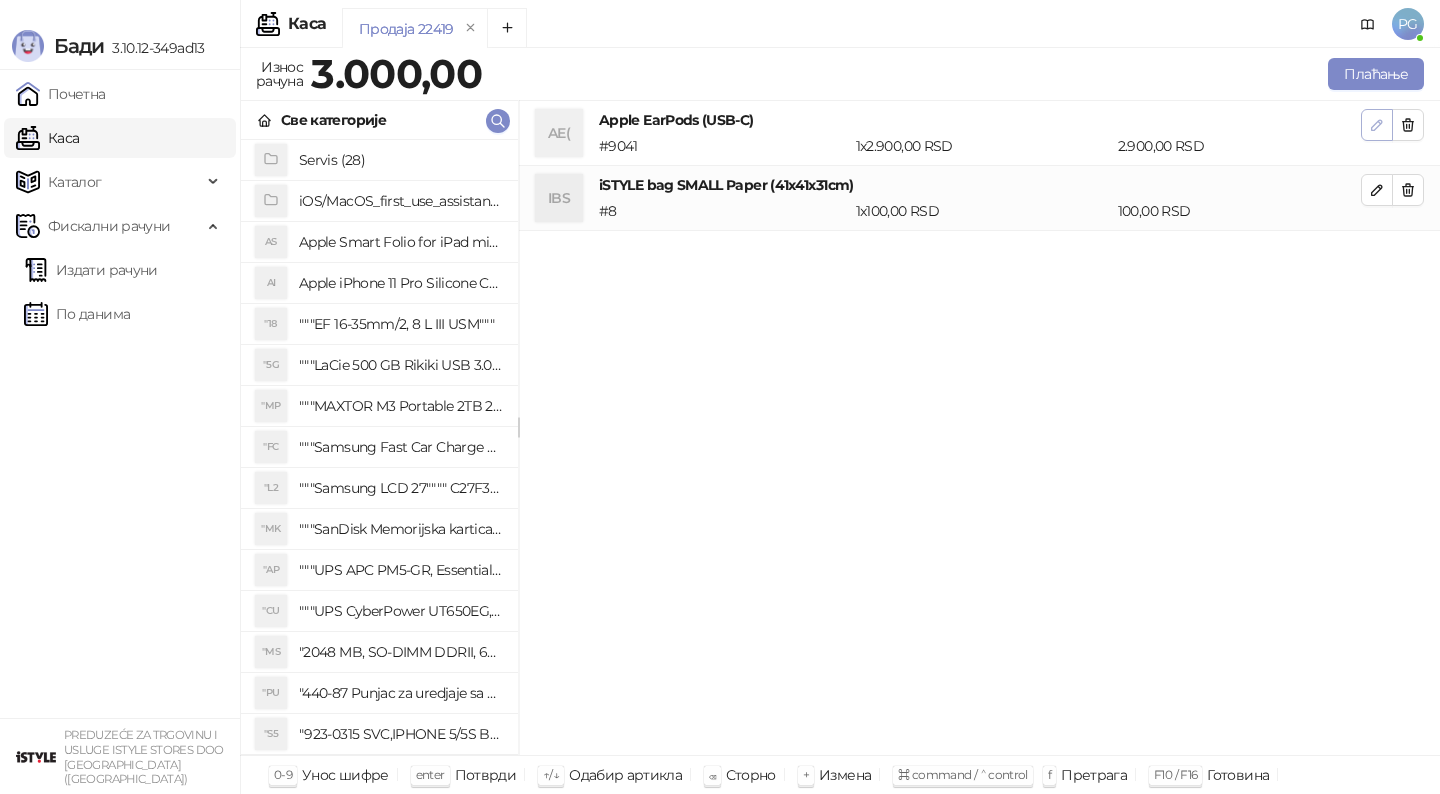 click 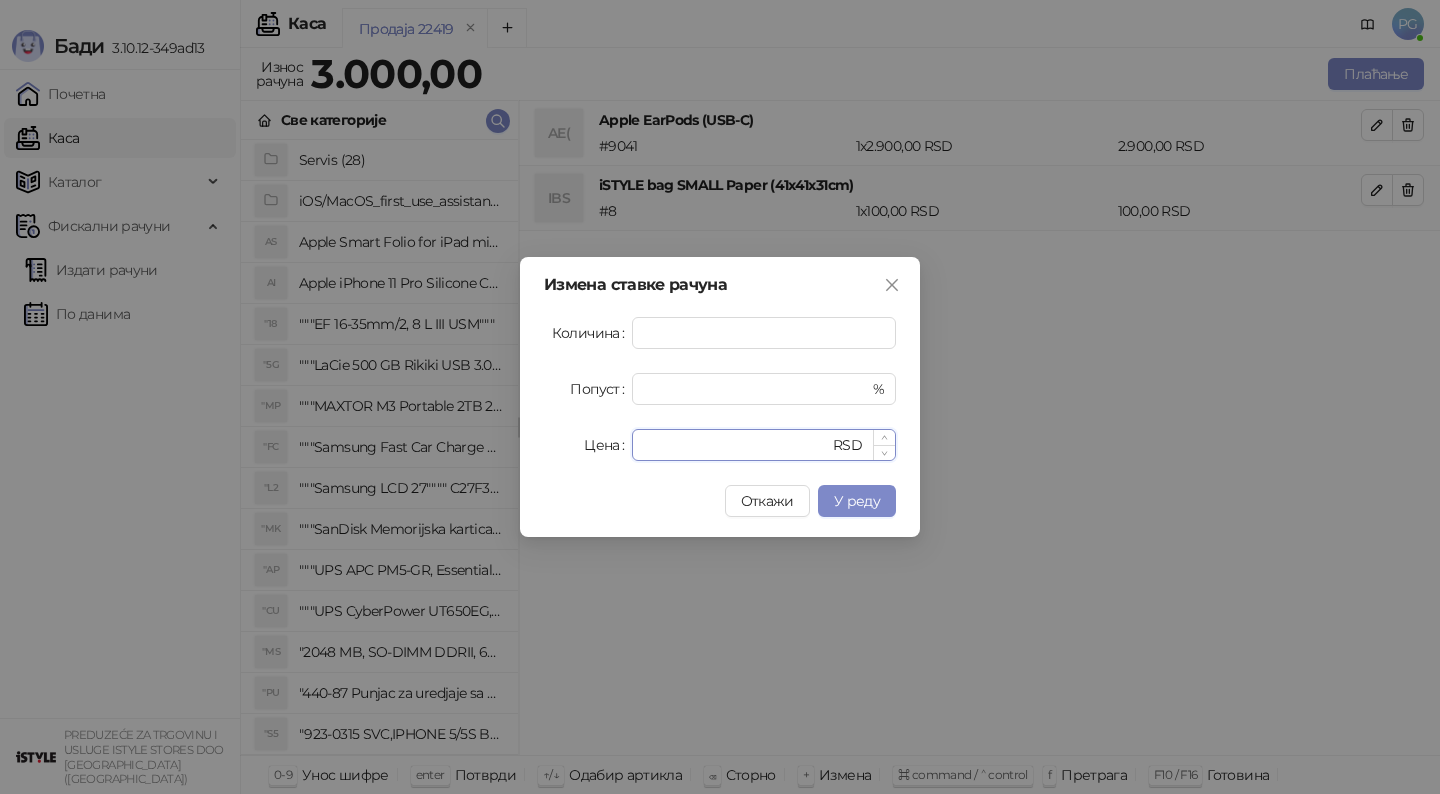 click on "****" at bounding box center (736, 445) 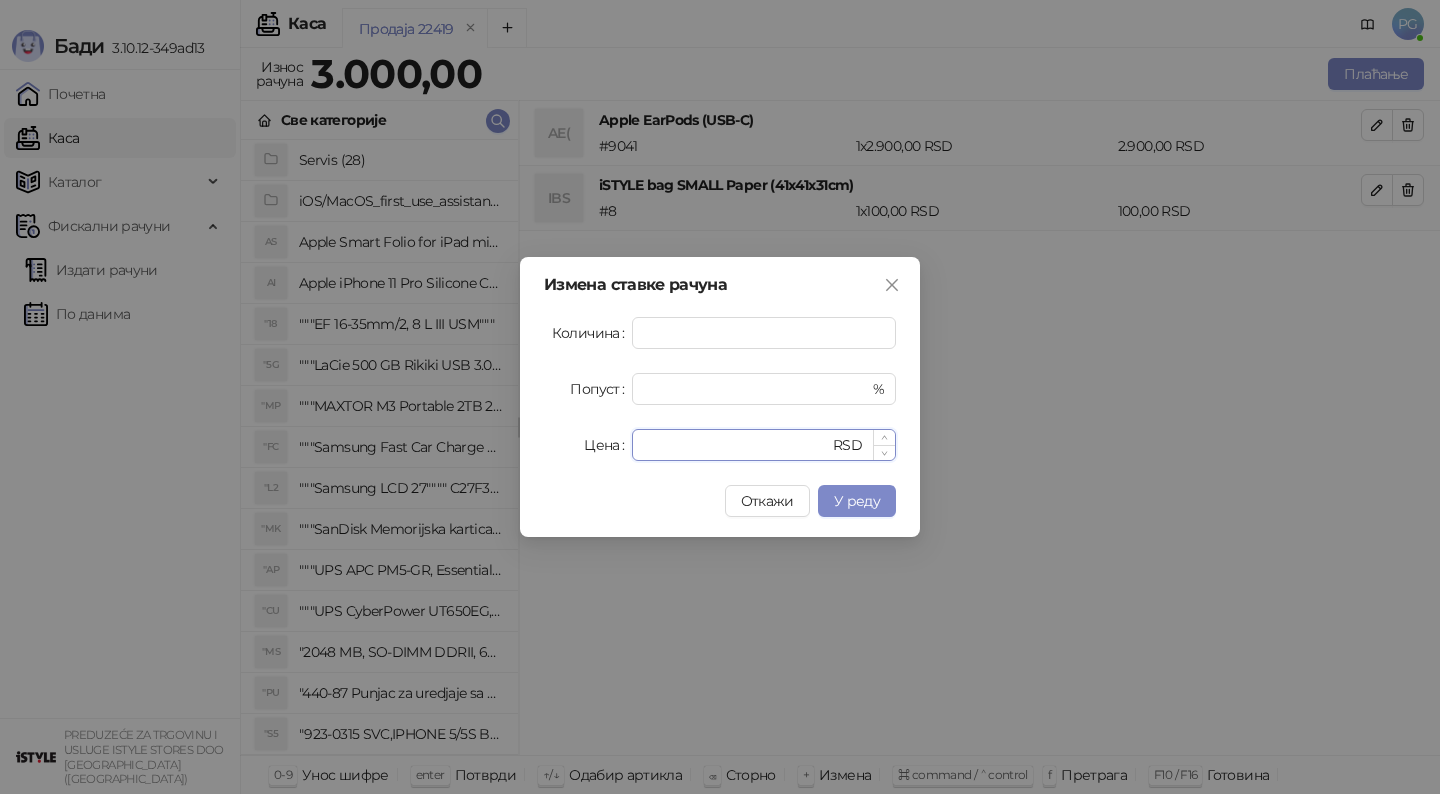 type on "****" 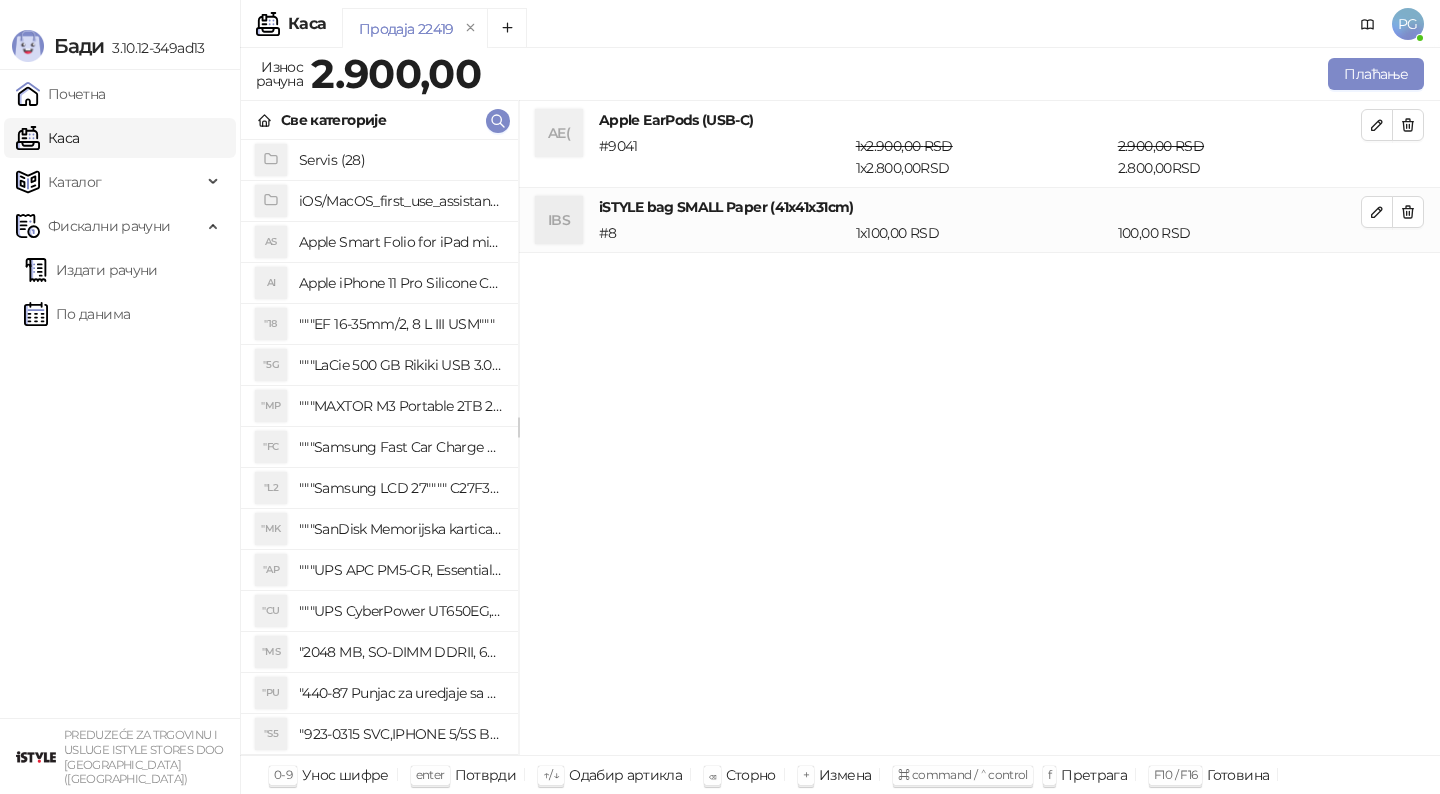 click on "AE( Apple EarPods (USB-C)    # 9041 1  x  2.900,00   RSD 1  x  2.800,00  RSD  2.900,00   RSD 2.800,00  RSD  IBS iSTYLE bag SMALL Paper (41x41x31cm)    # 8 1  x  100,00 RSD 100,00 RSD" at bounding box center [979, 428] 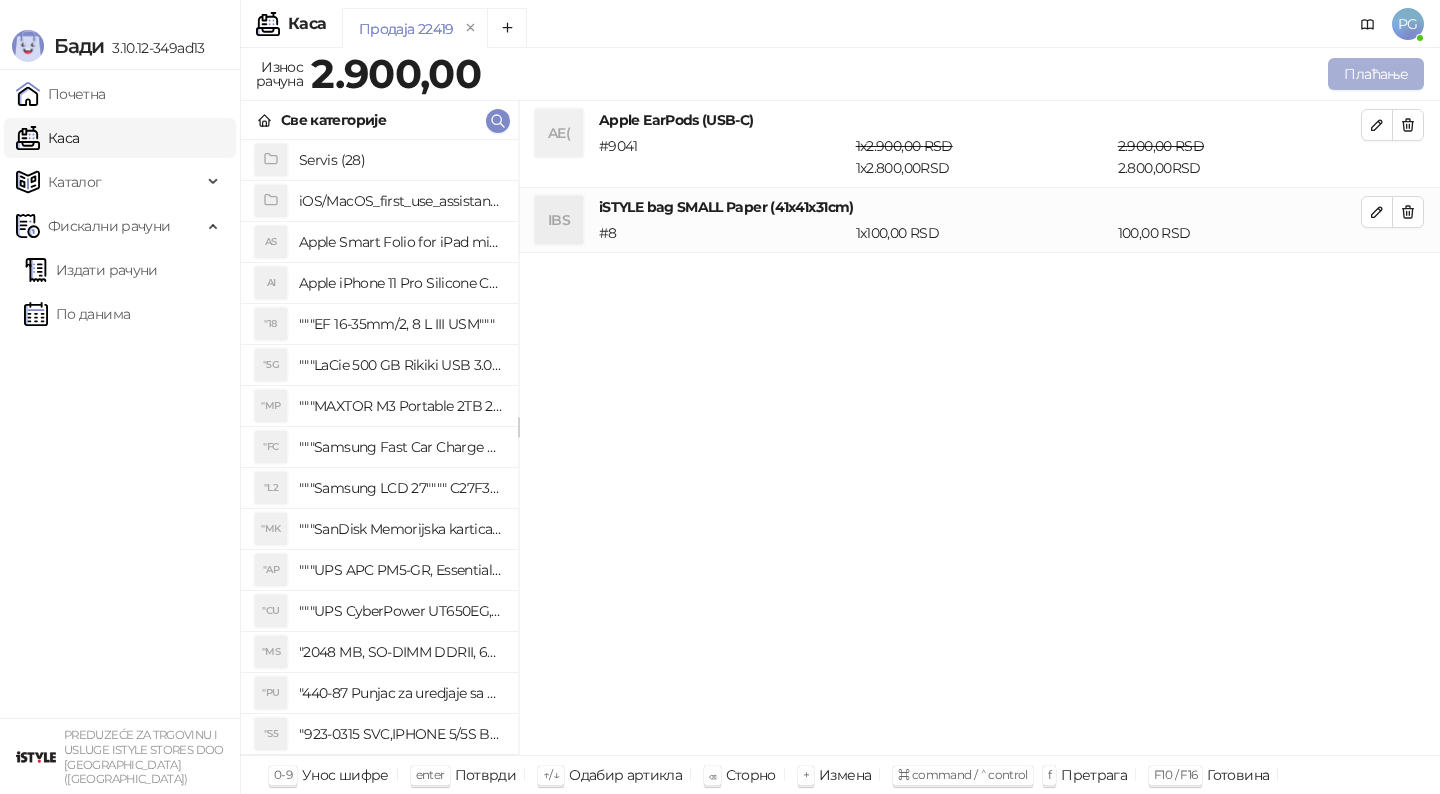 click on "Плаћање" at bounding box center (1376, 74) 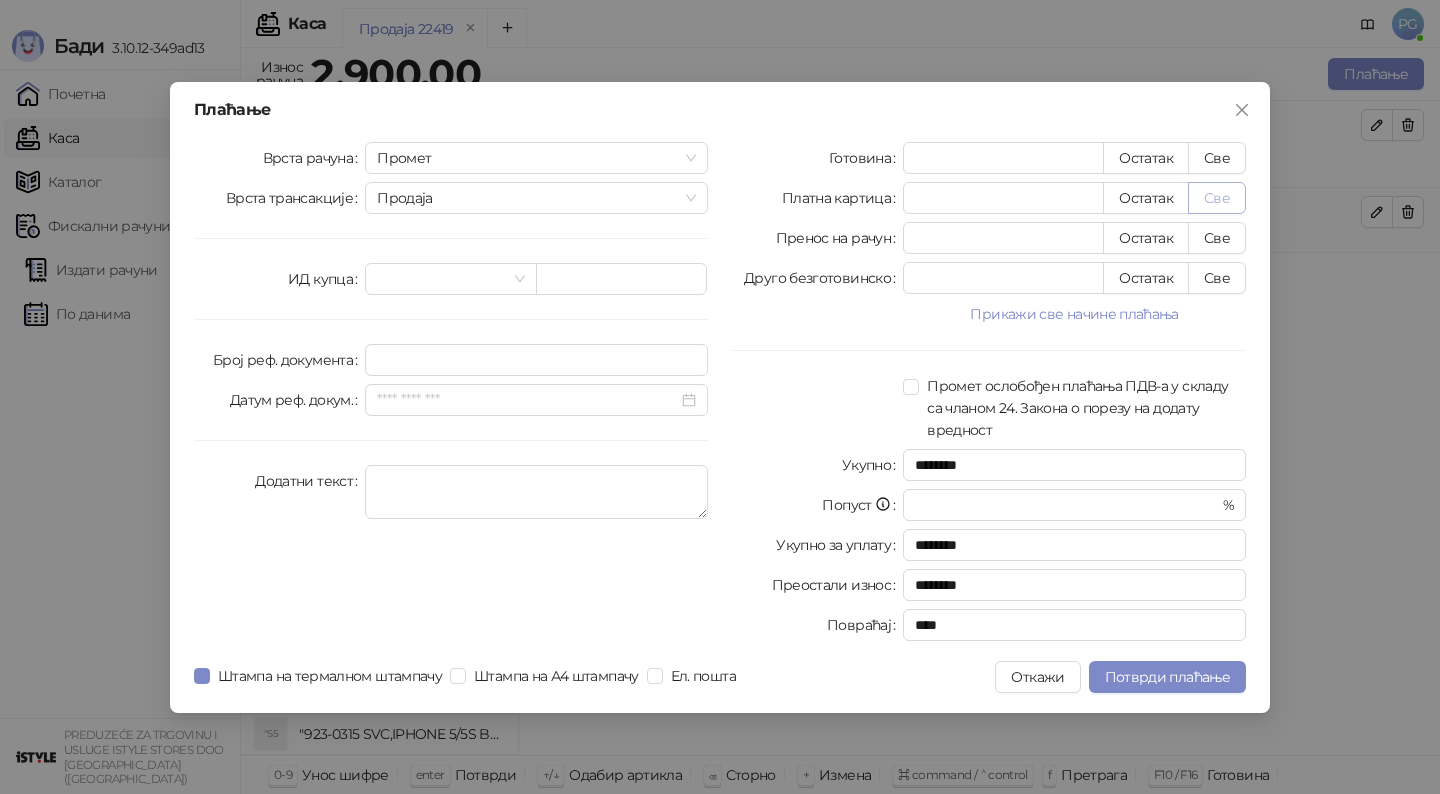 click on "Све" at bounding box center [1217, 198] 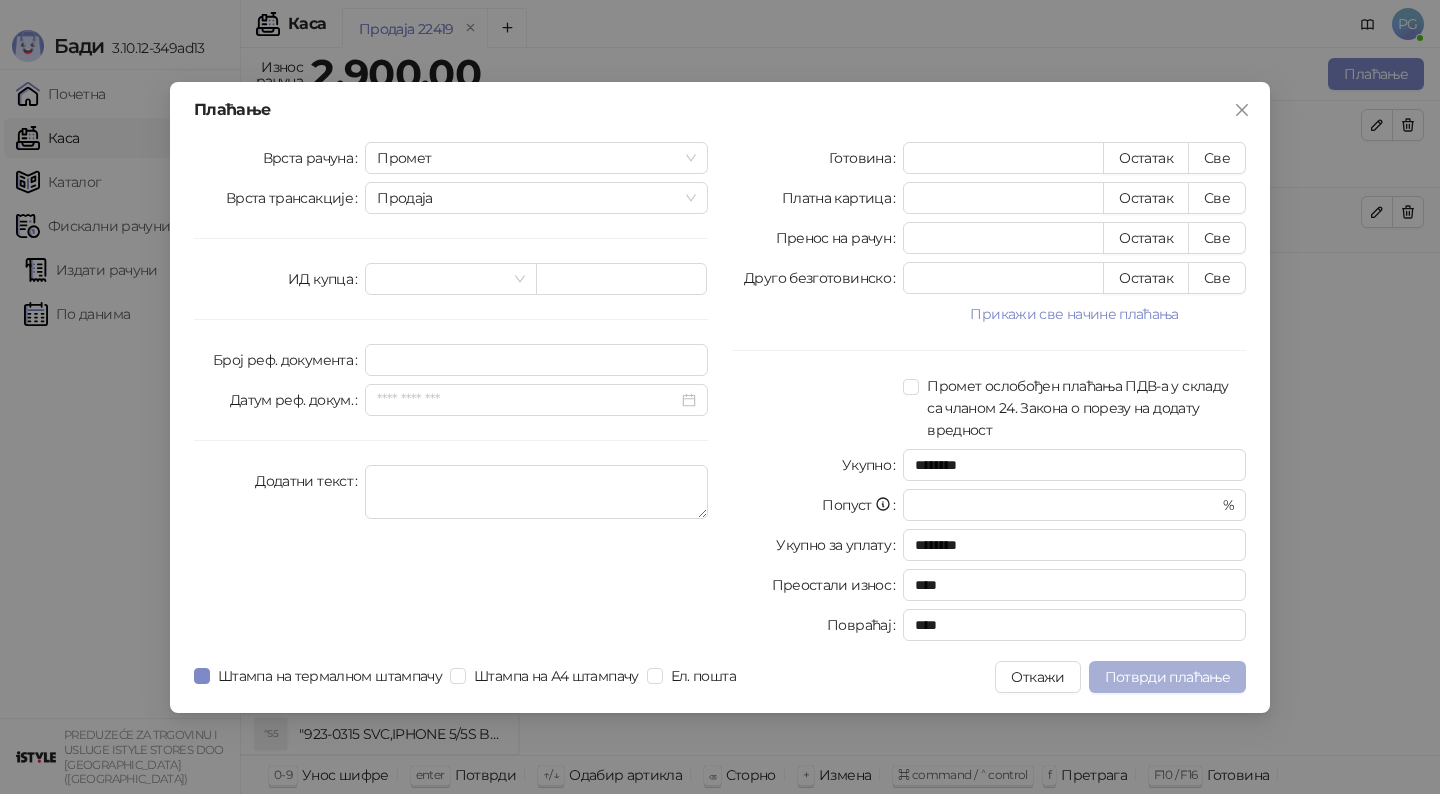 click on "Потврди плаћање" at bounding box center (1167, 677) 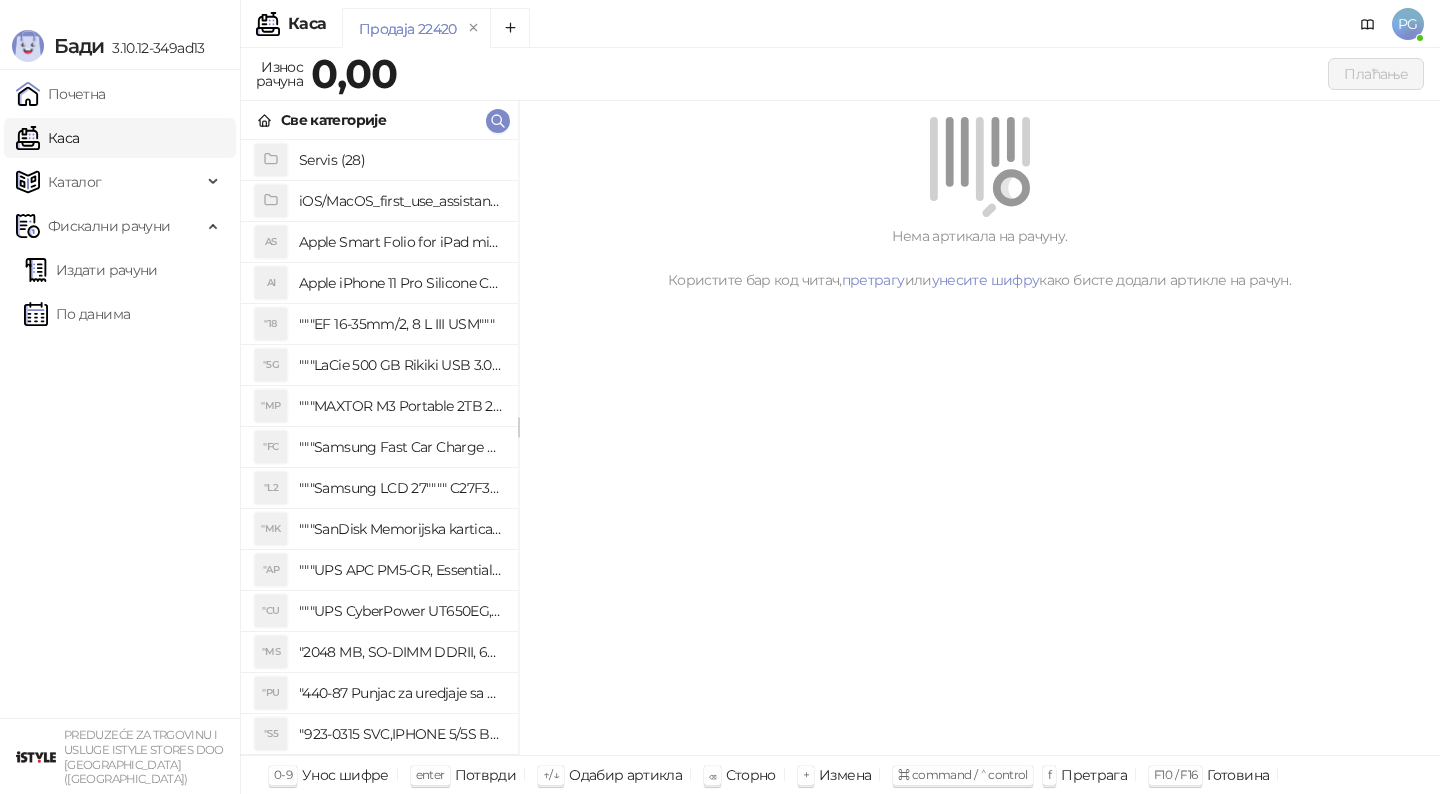 click on "Све категорије" at bounding box center [379, 120] 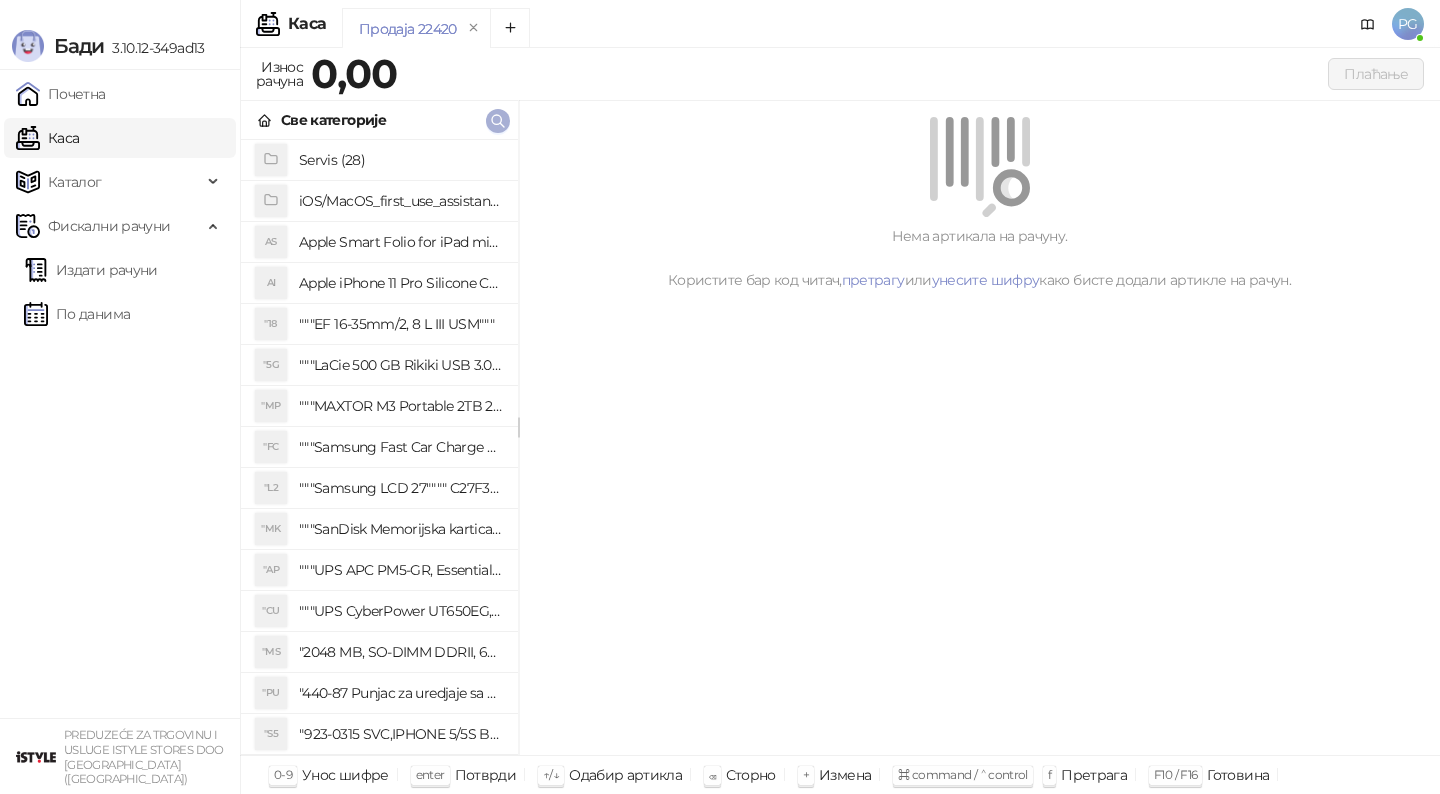 click at bounding box center [498, 120] 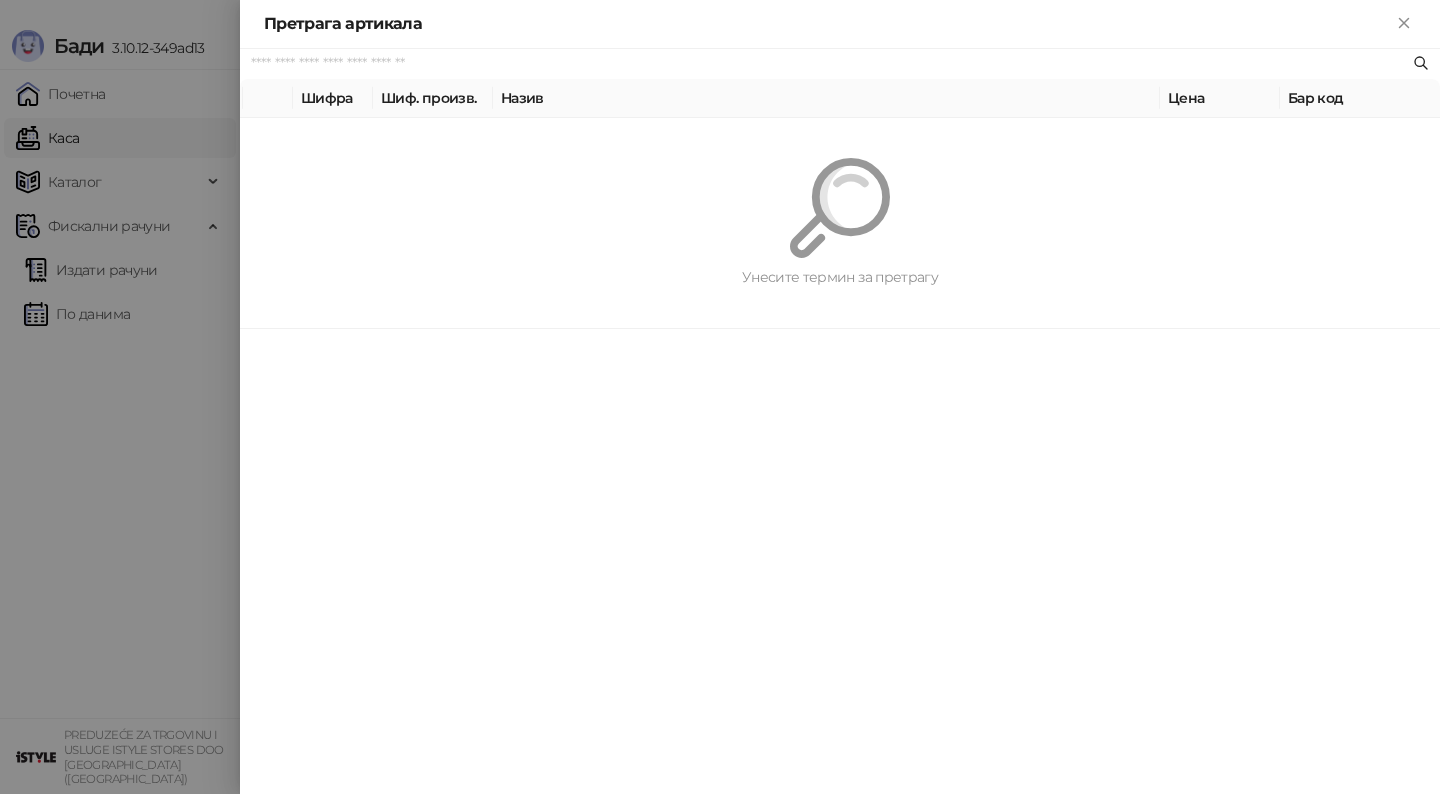 paste on "*********" 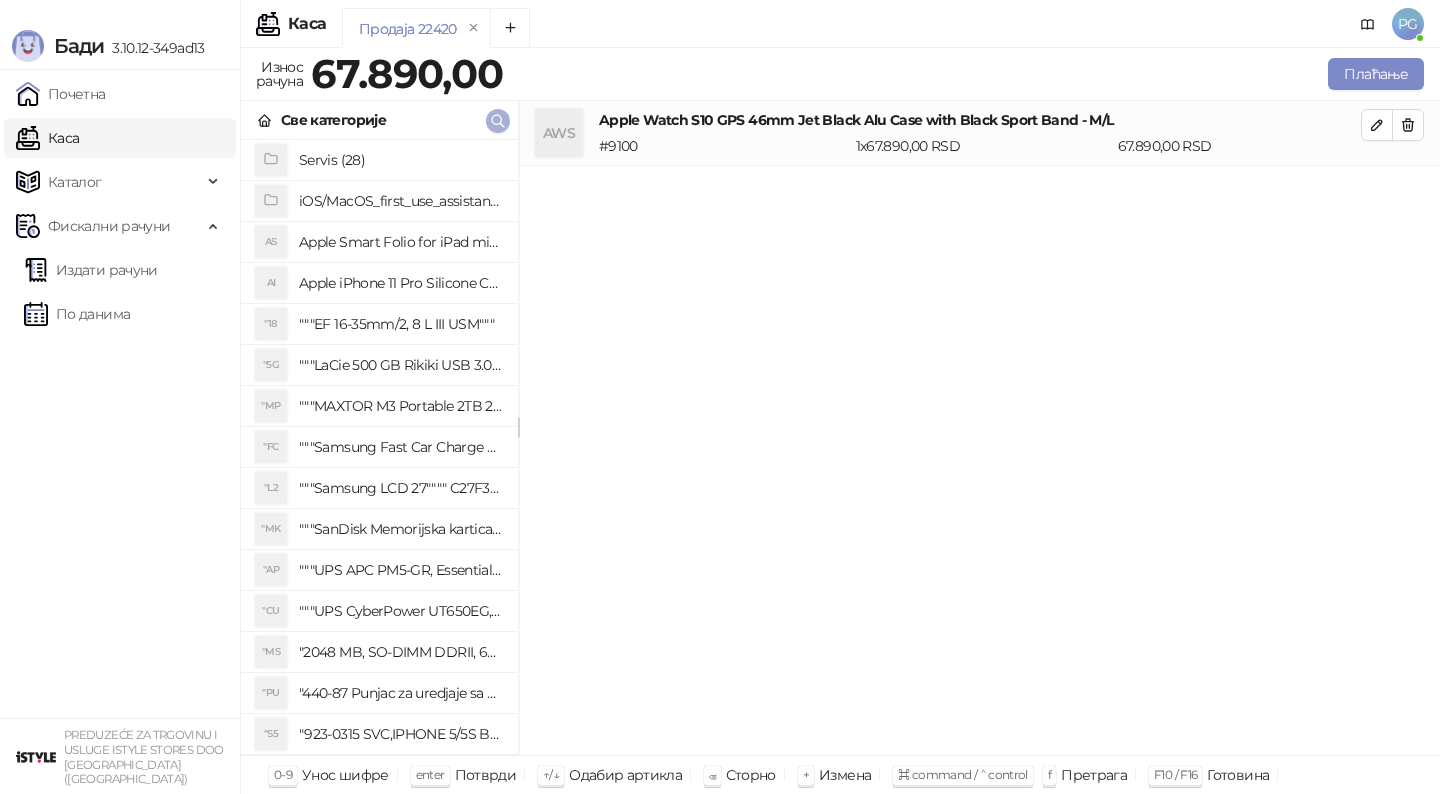click 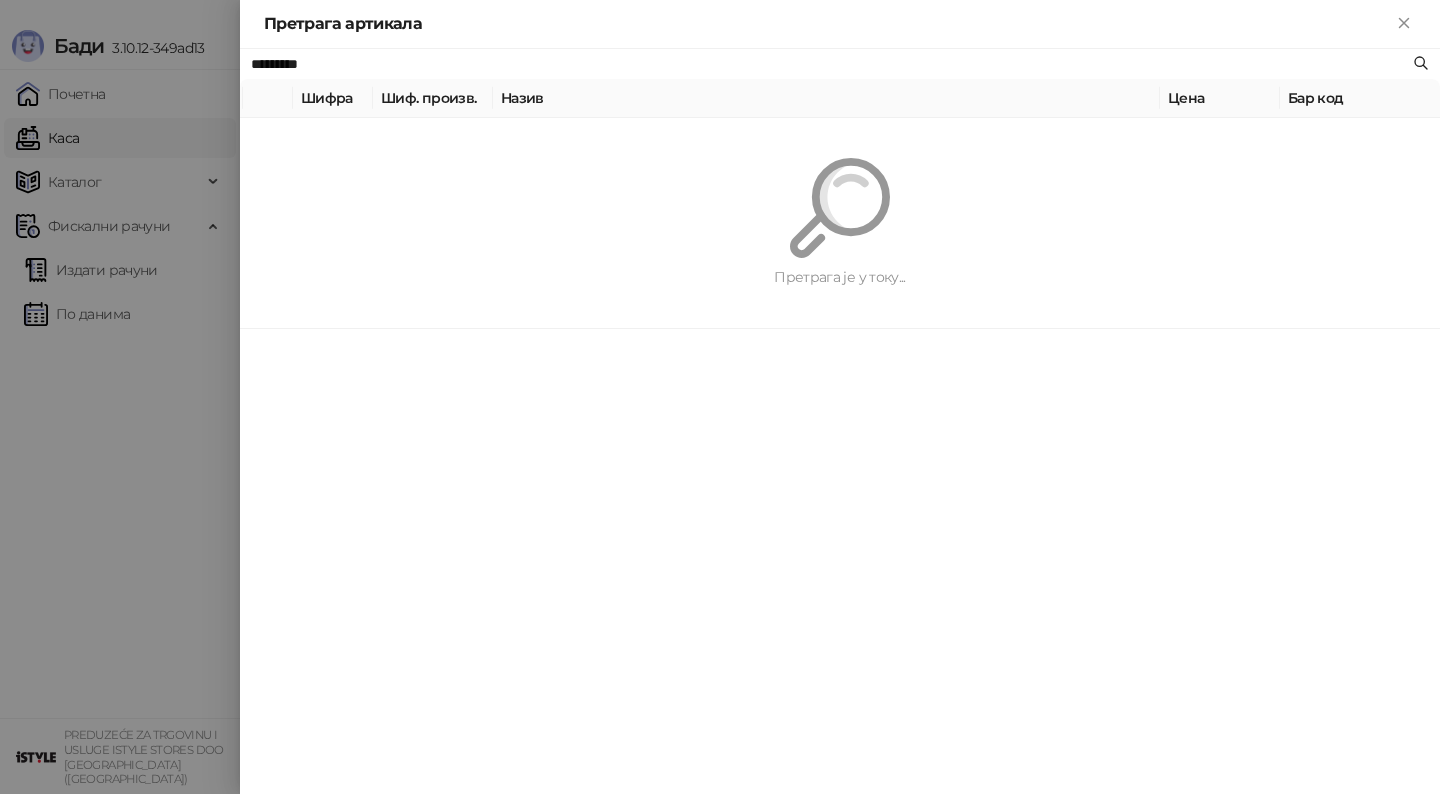 paste on "**********" 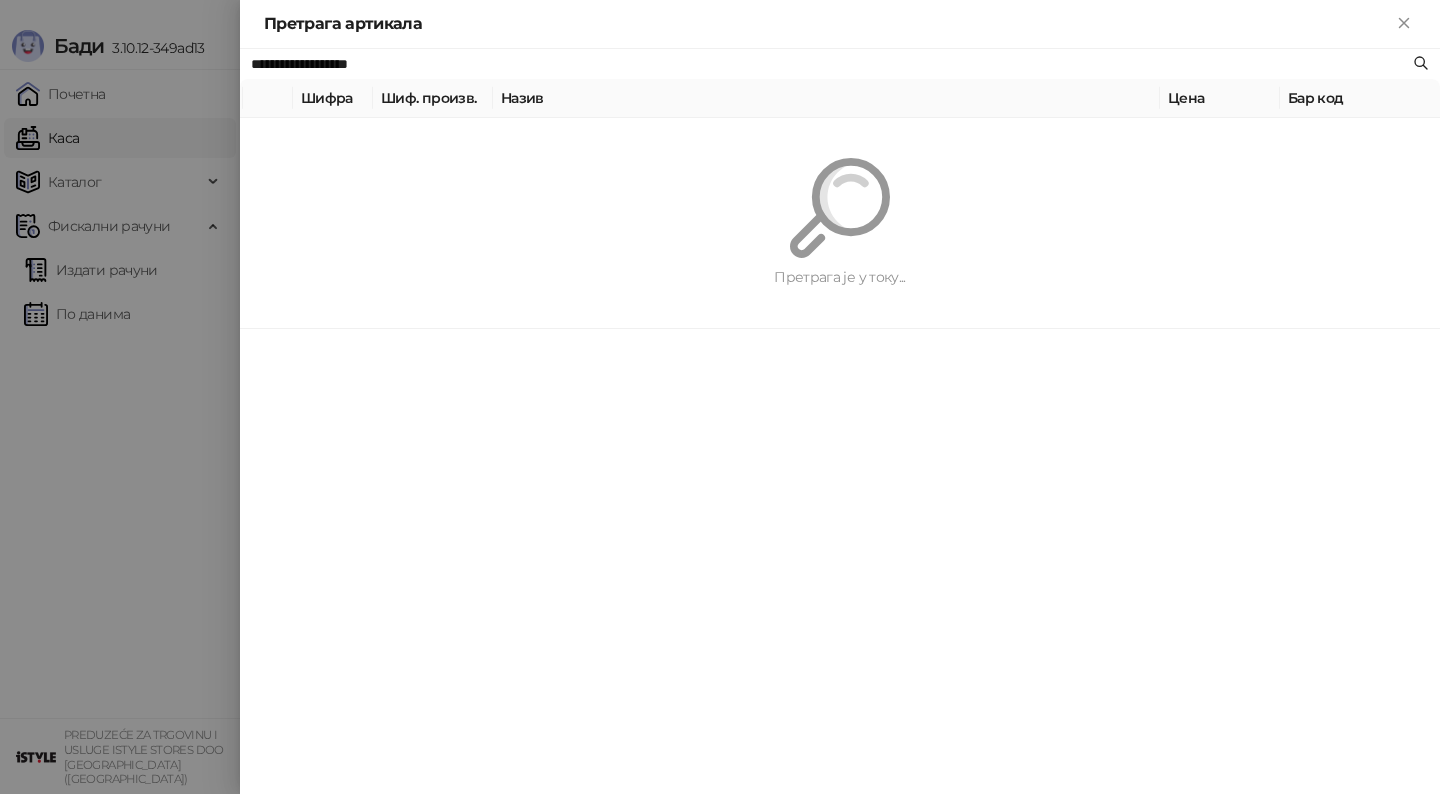 type on "**********" 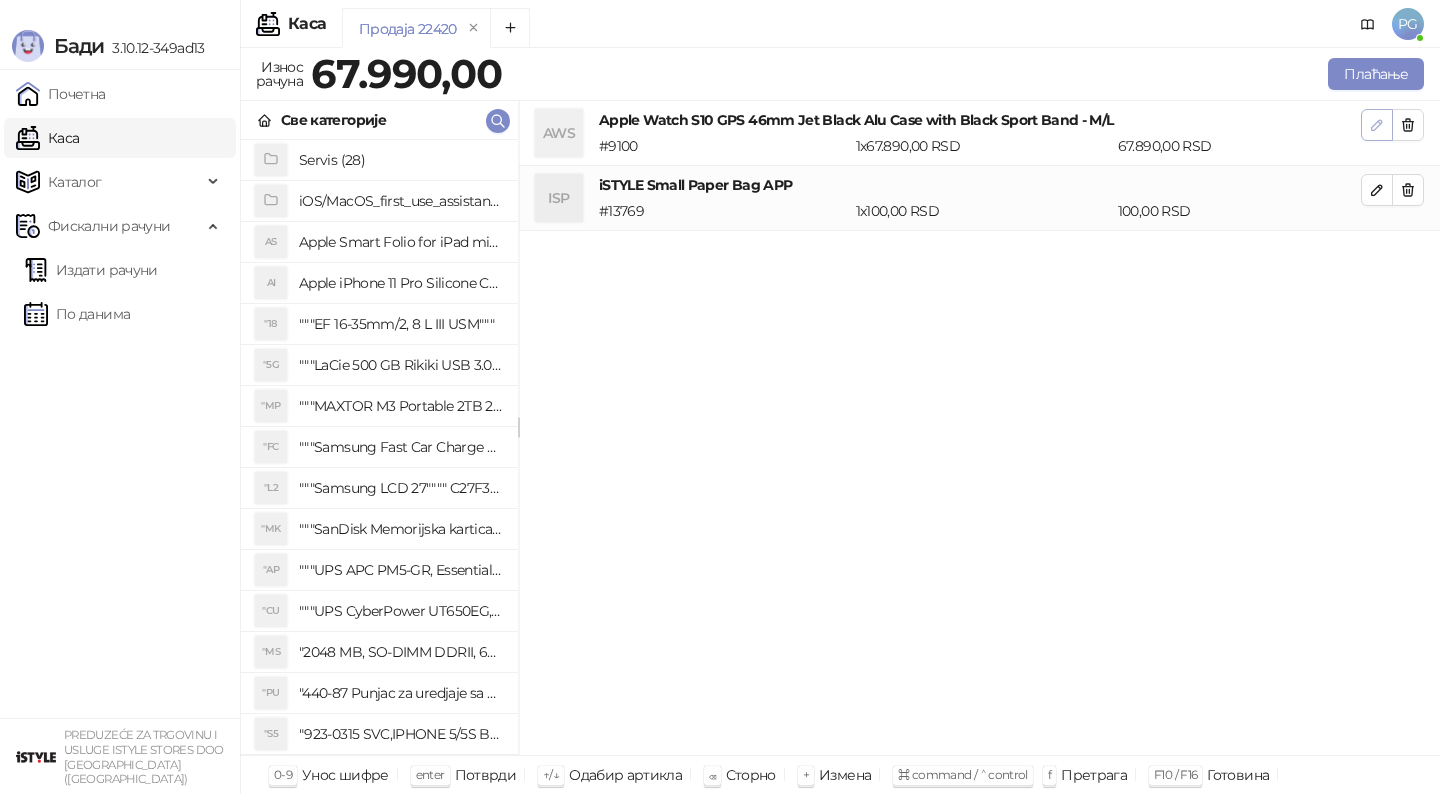 click at bounding box center [1377, 125] 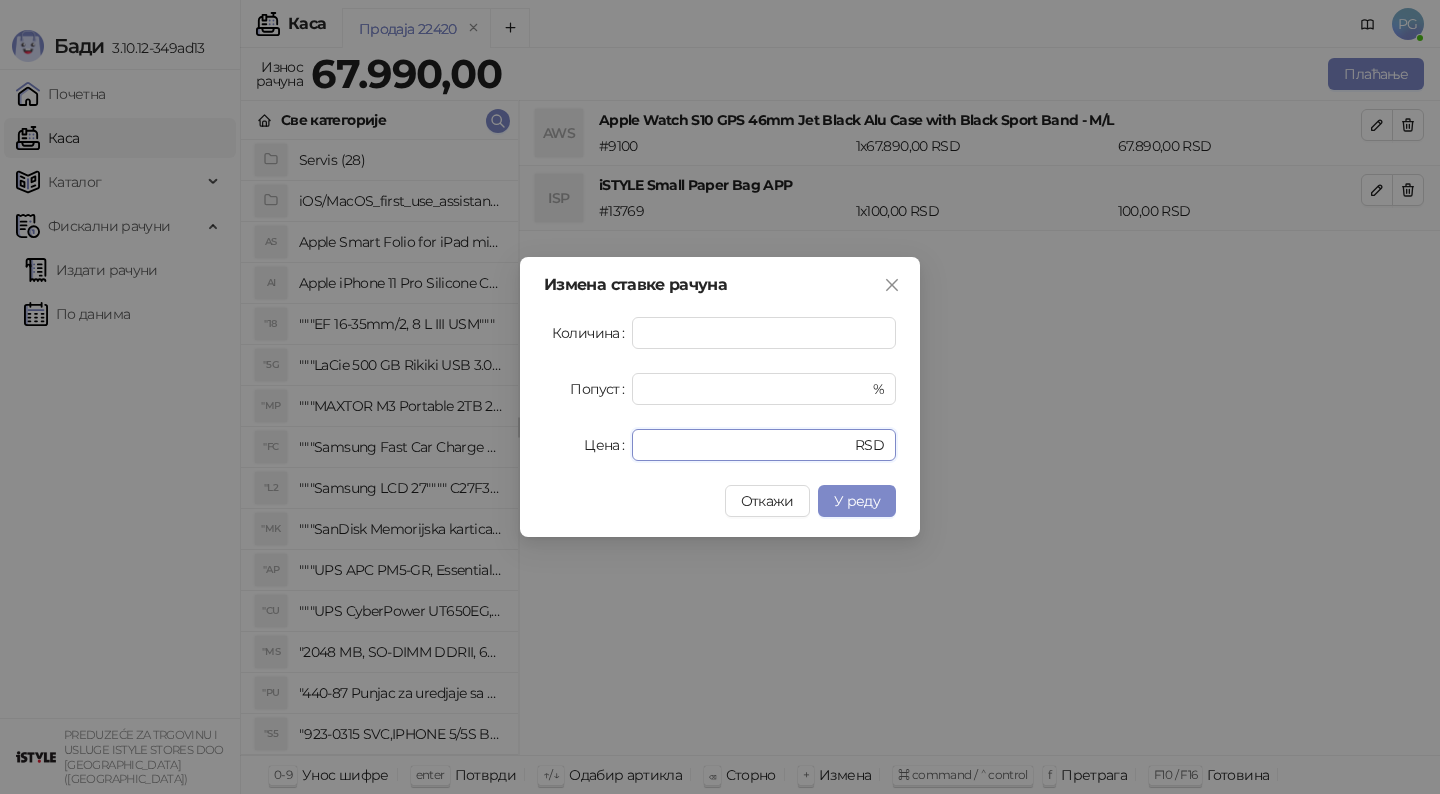 drag, startPoint x: 730, startPoint y: 435, endPoint x: 441, endPoint y: 441, distance: 289.0623 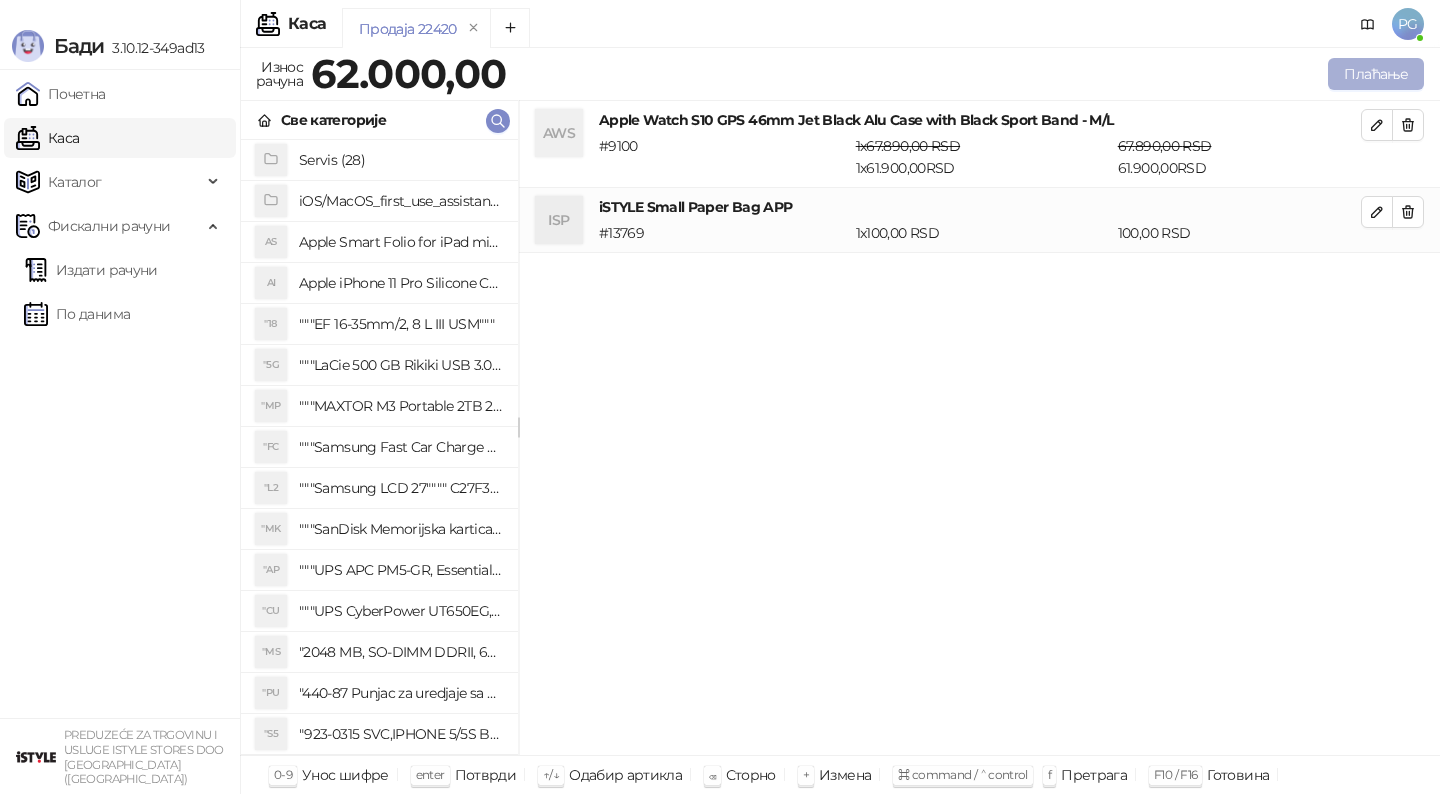 click on "Плаћање" at bounding box center (1376, 74) 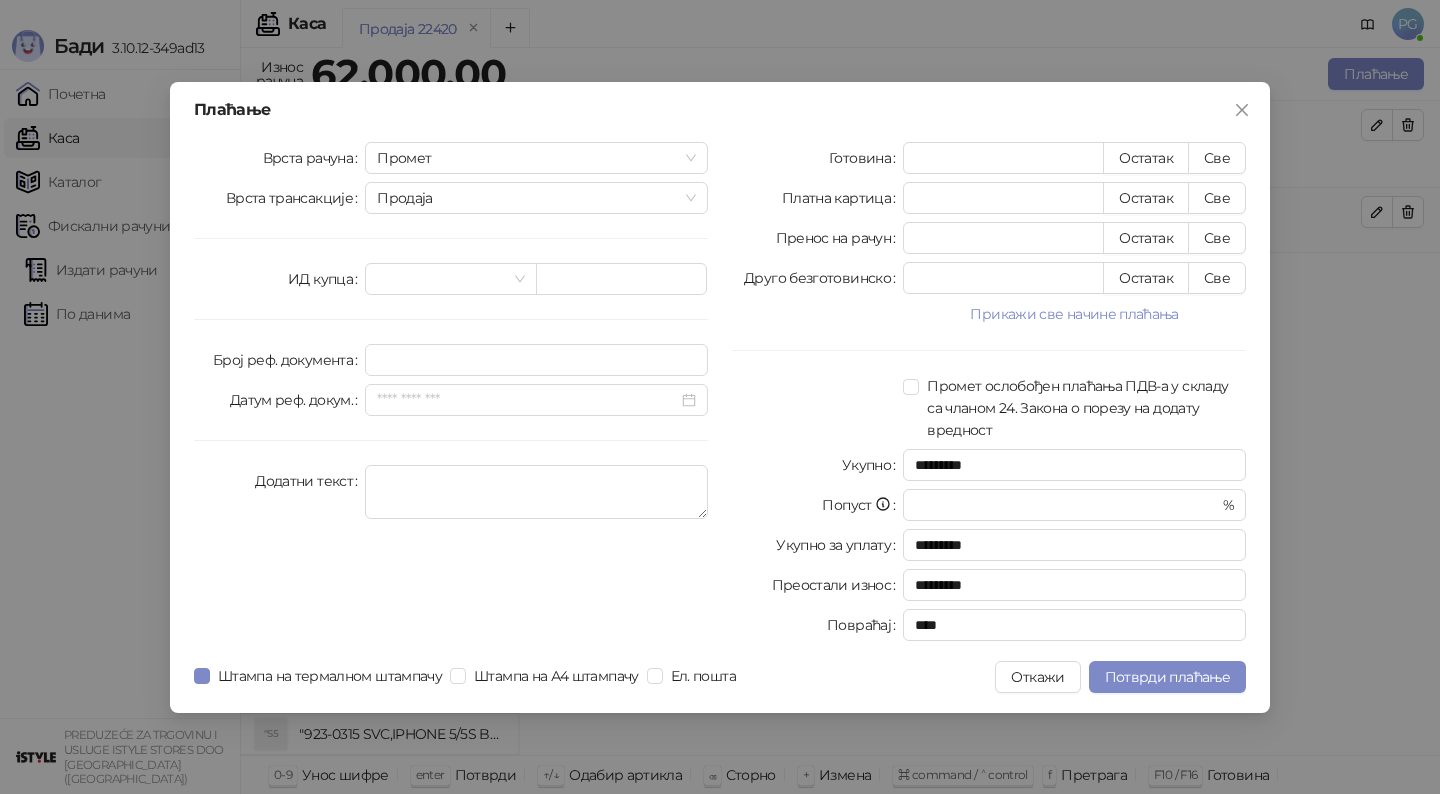 click on "Готовина * Остатак Све Платна картица * Остатак Све Пренос на рачун * Остатак Све Друго безготовинско * Остатак Све Прикажи све начине плаћања Чек * Остатак Све Ваучер * Остатак Све Инстант плаћање * Остатак Све   Промет ослобођен плаћања ПДВ-а у складу са чланом 24. Закона о порезу на додату вредност Укупно ********* Попуст   * % Укупно за уплату ********* Преостали износ ********* Повраћај ****" at bounding box center (989, 395) 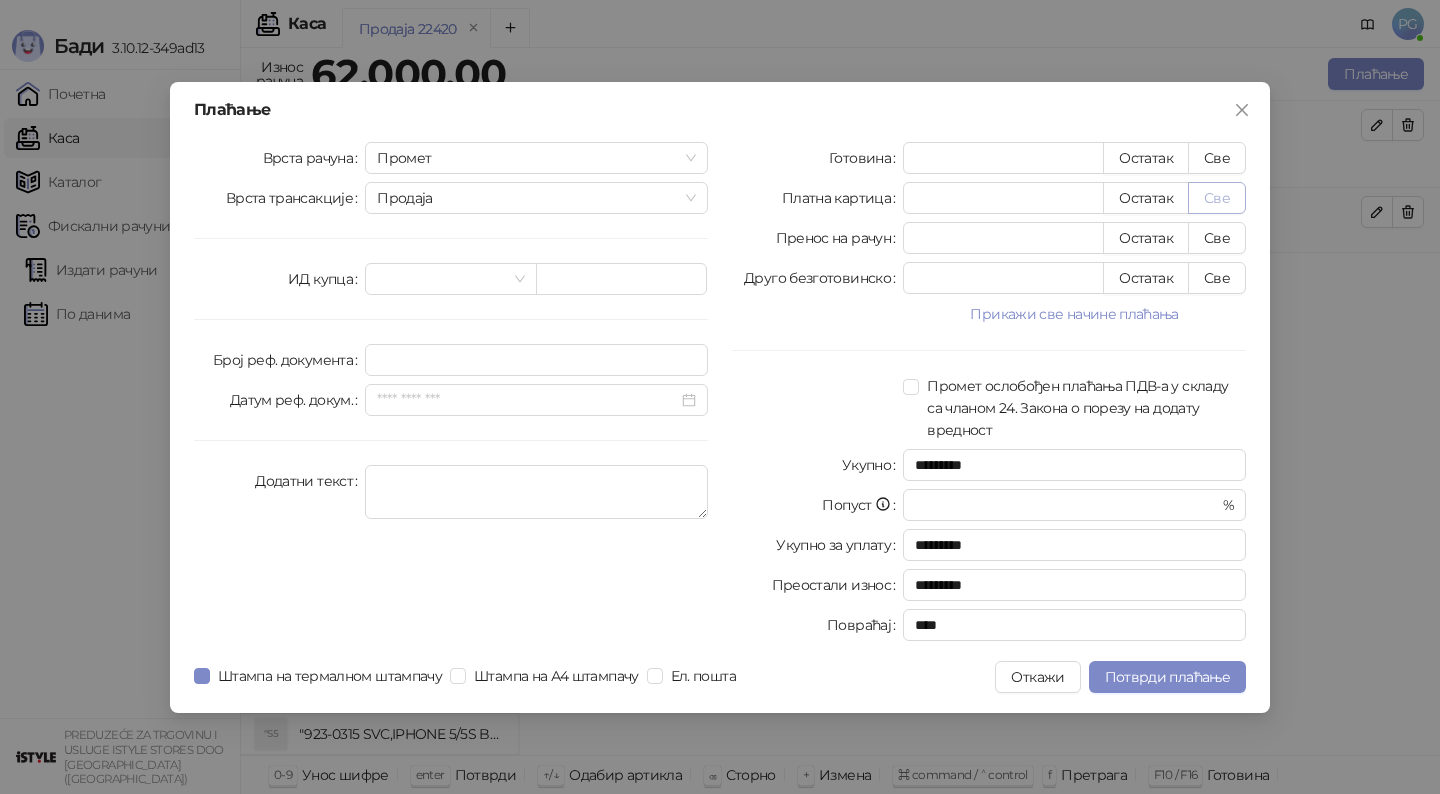 click on "Све" at bounding box center [1217, 198] 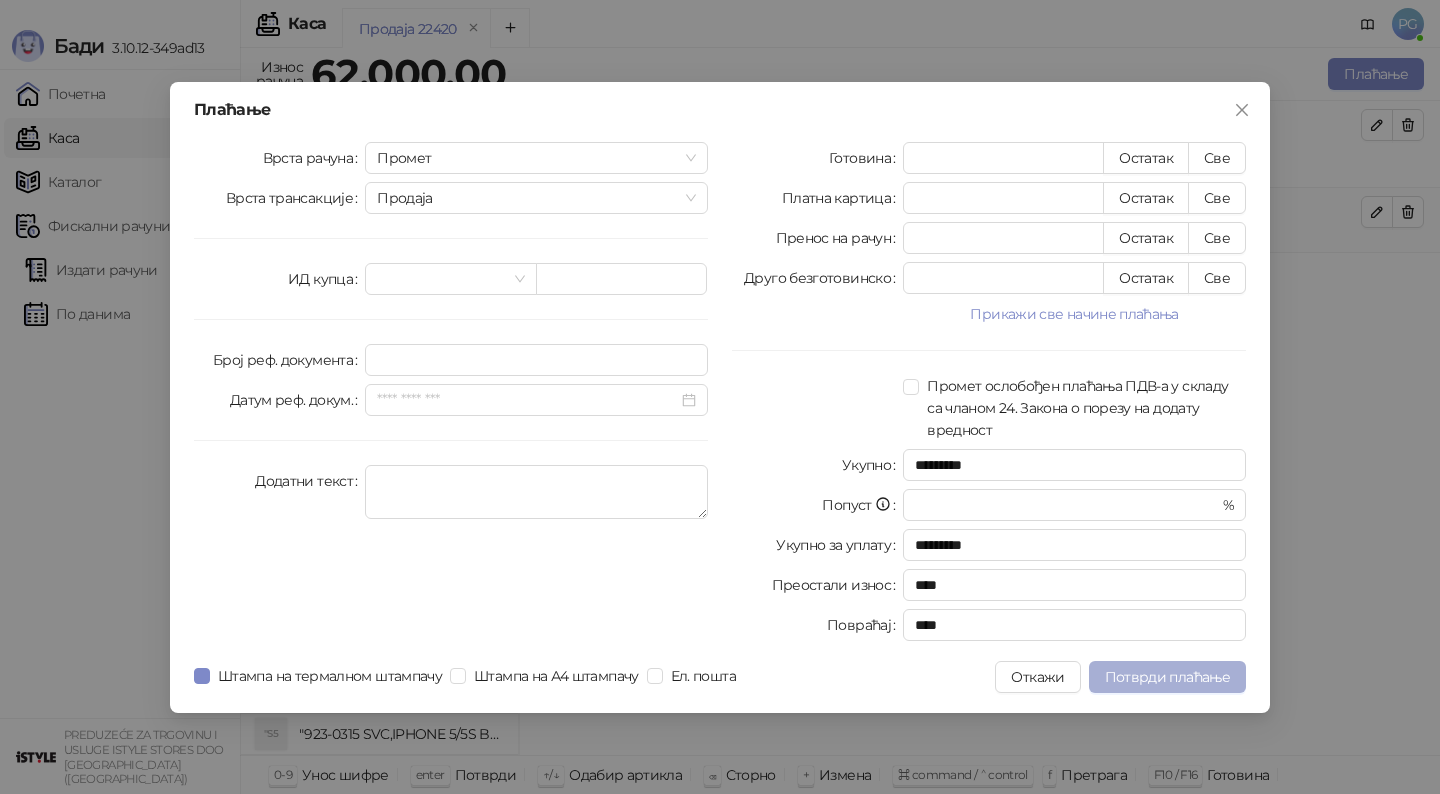click on "Потврди плаћање" at bounding box center [1167, 677] 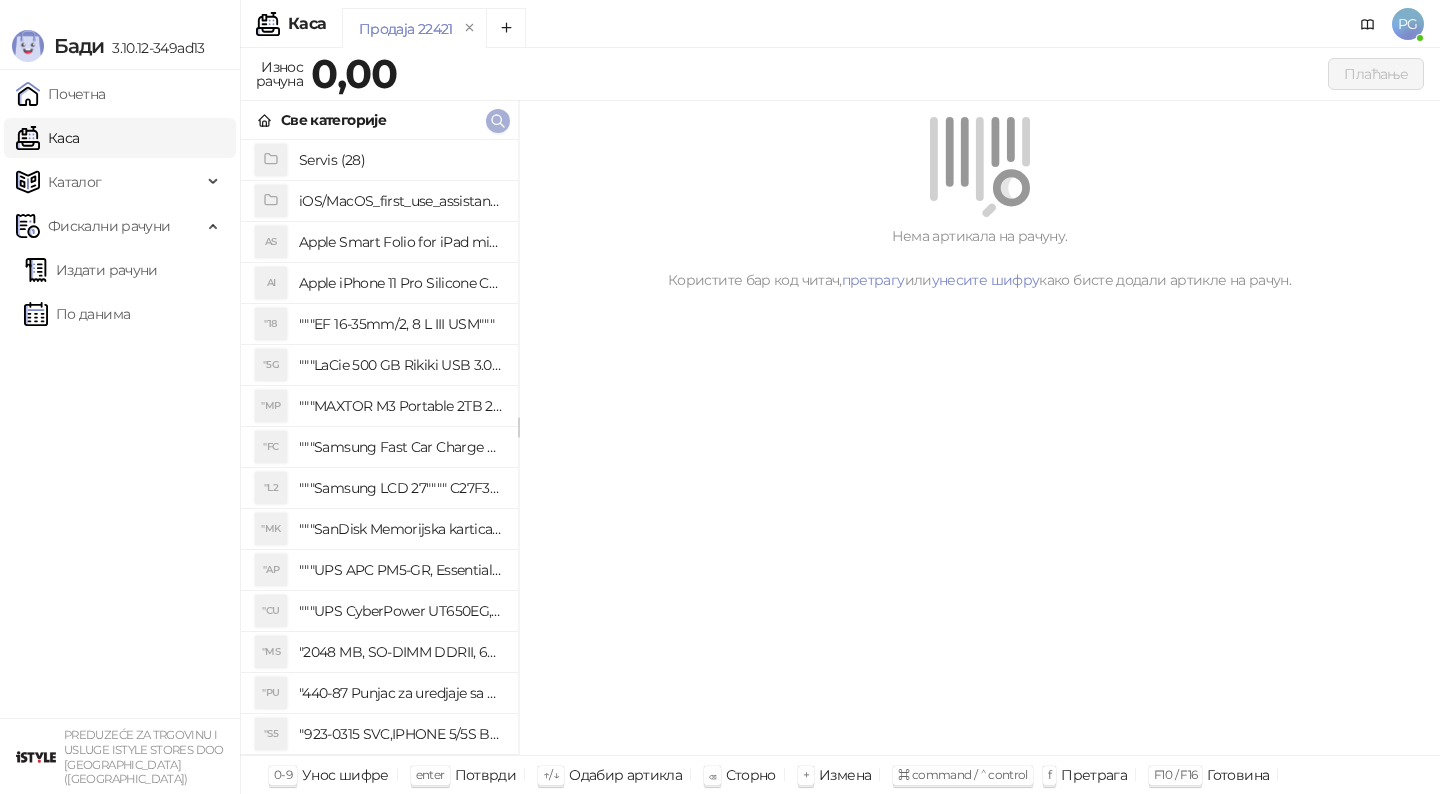 click 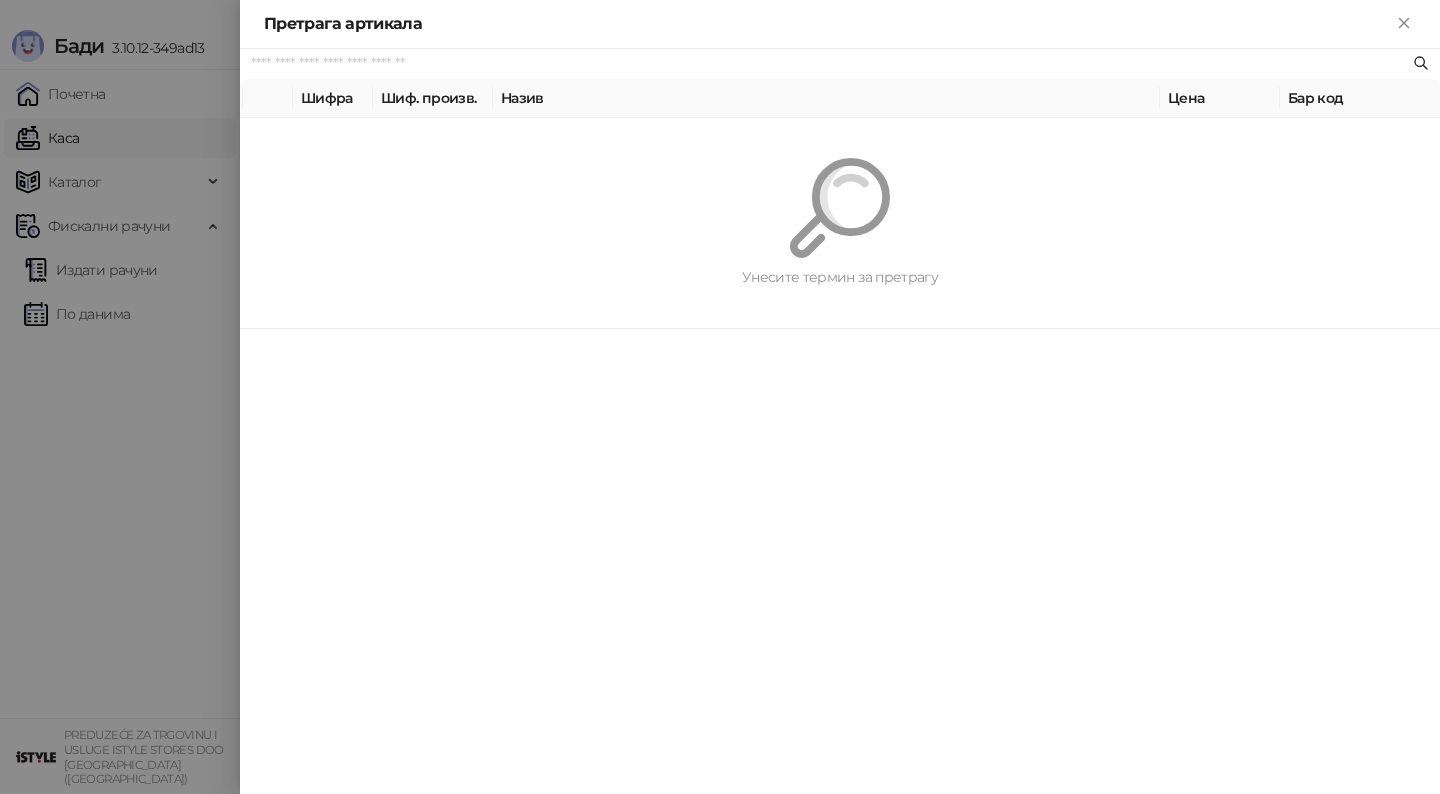 paste on "*********" 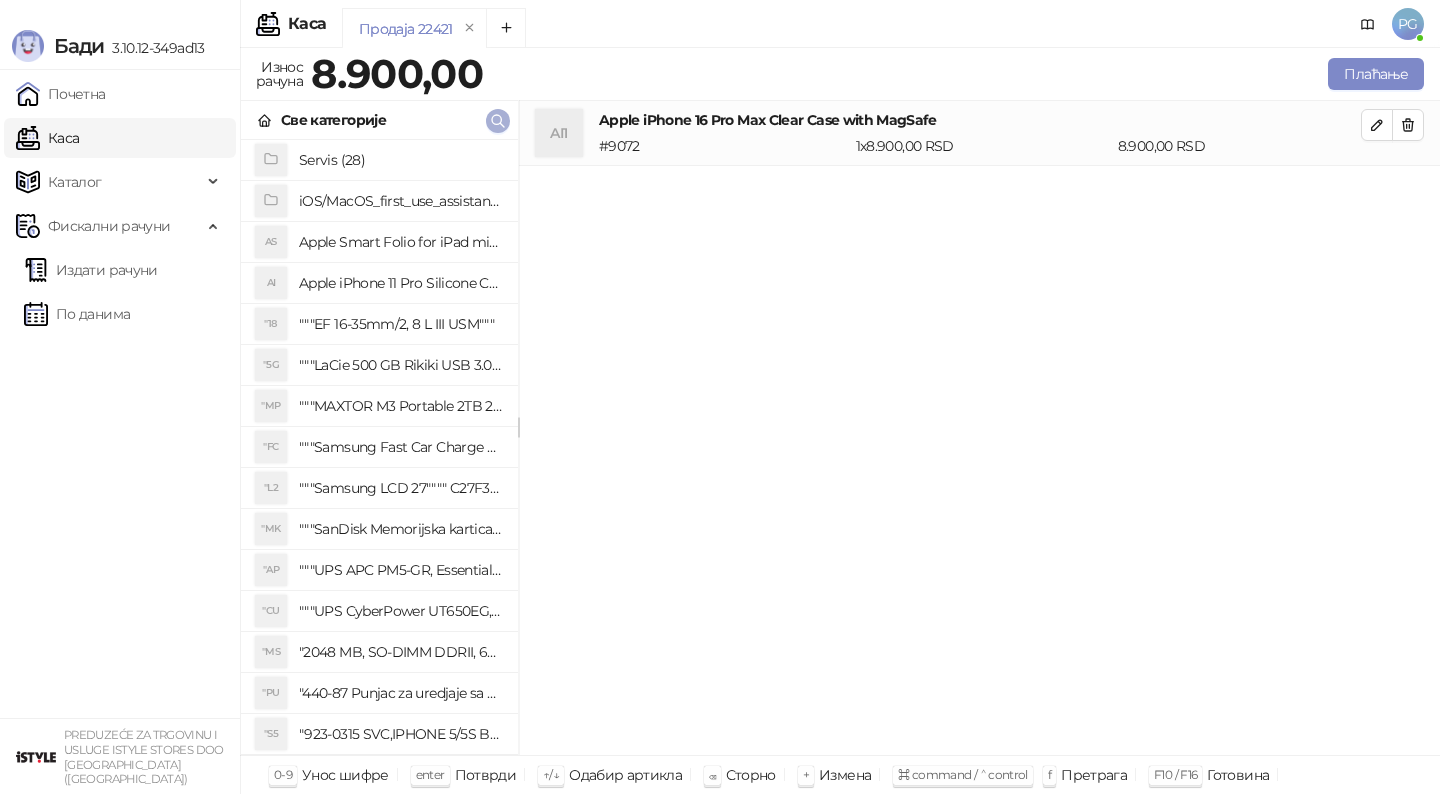 click 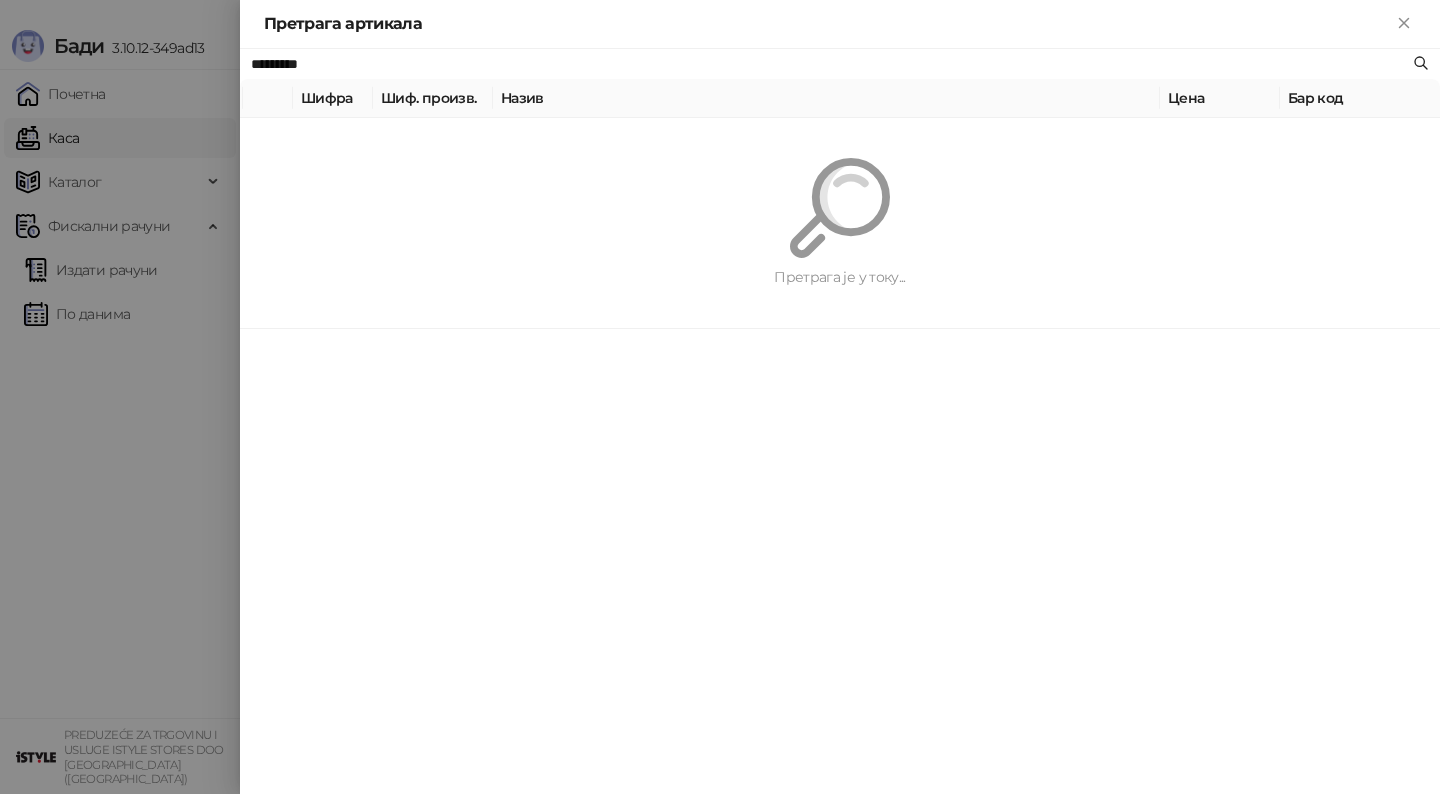 paste on "*******" 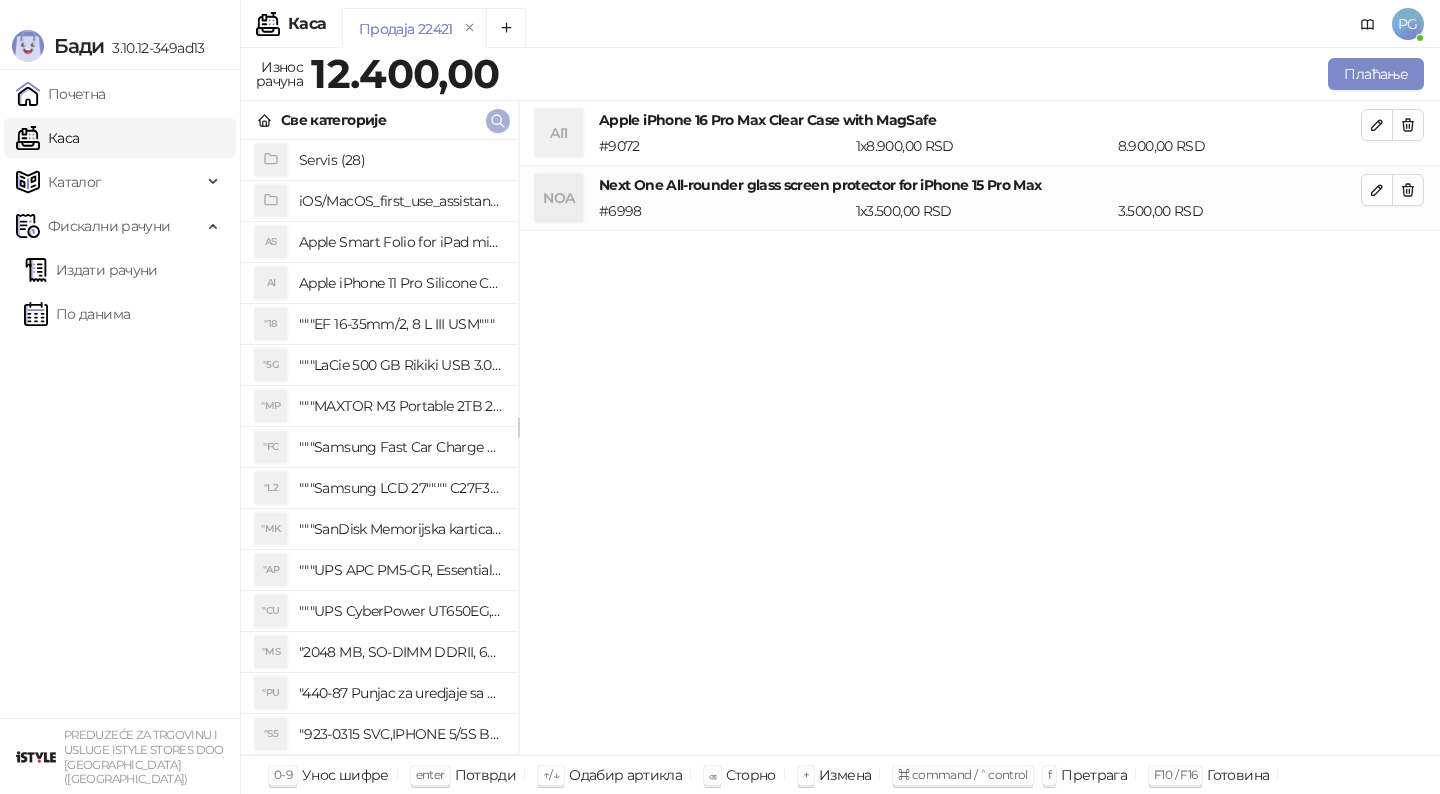 click 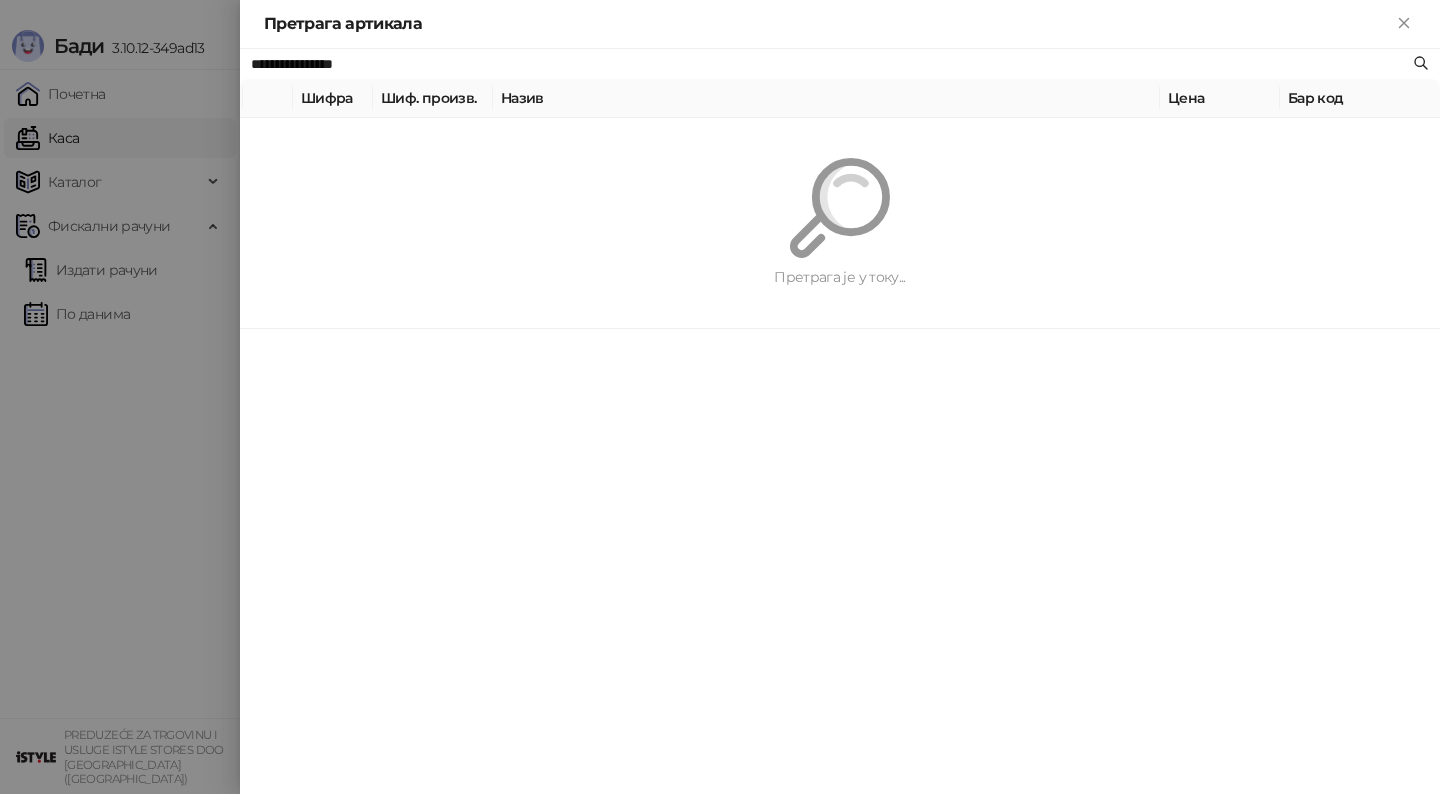 paste 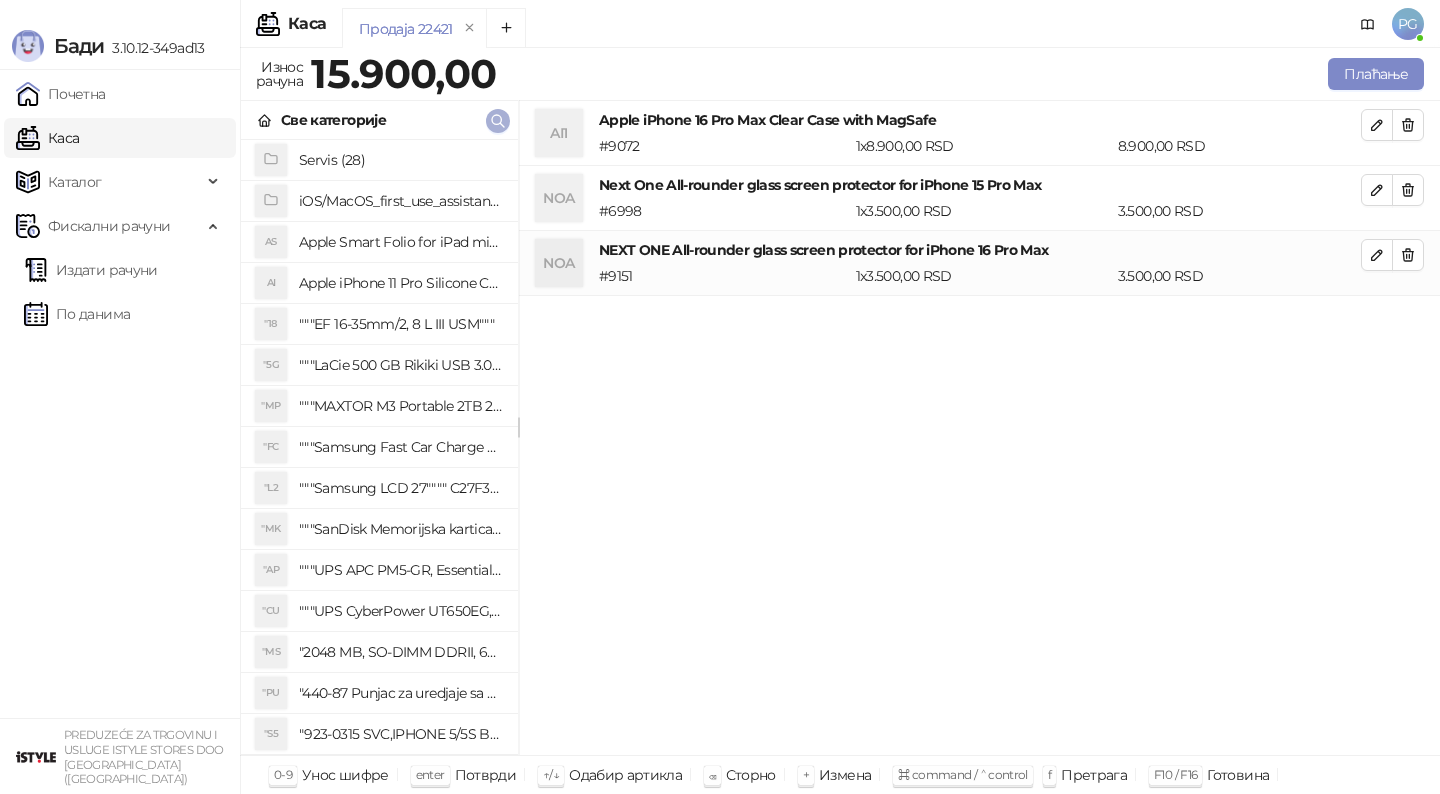 click 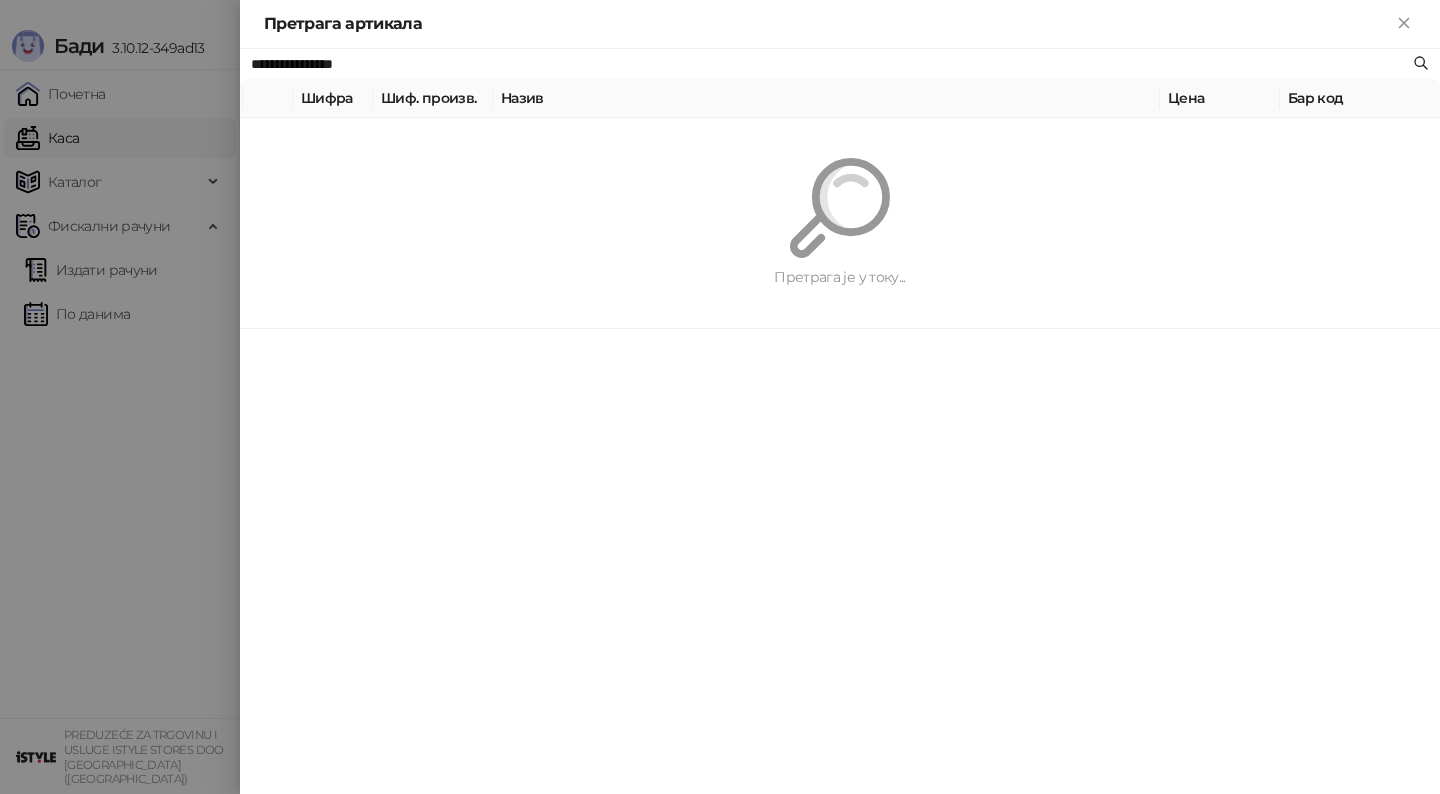 paste on "*********" 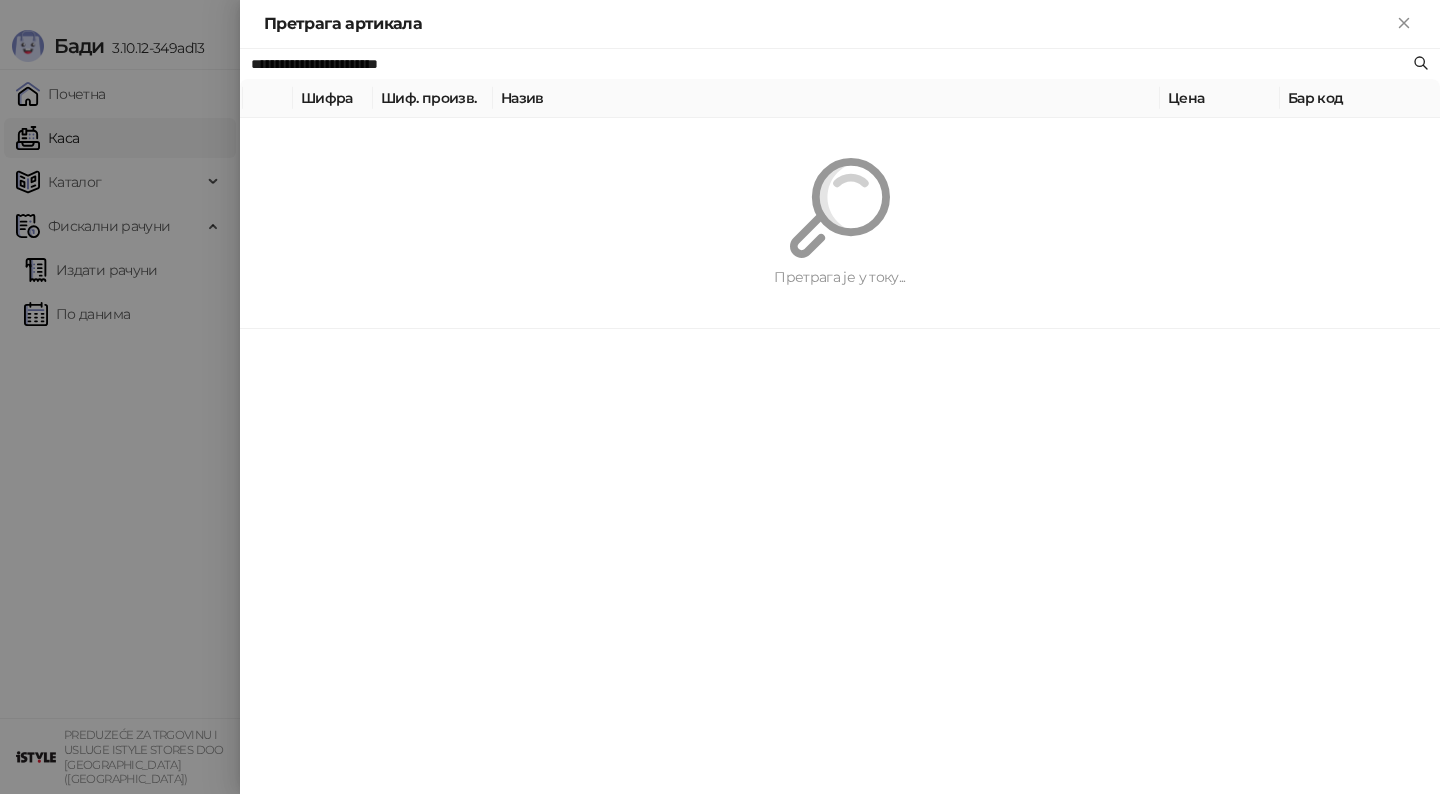 type on "**********" 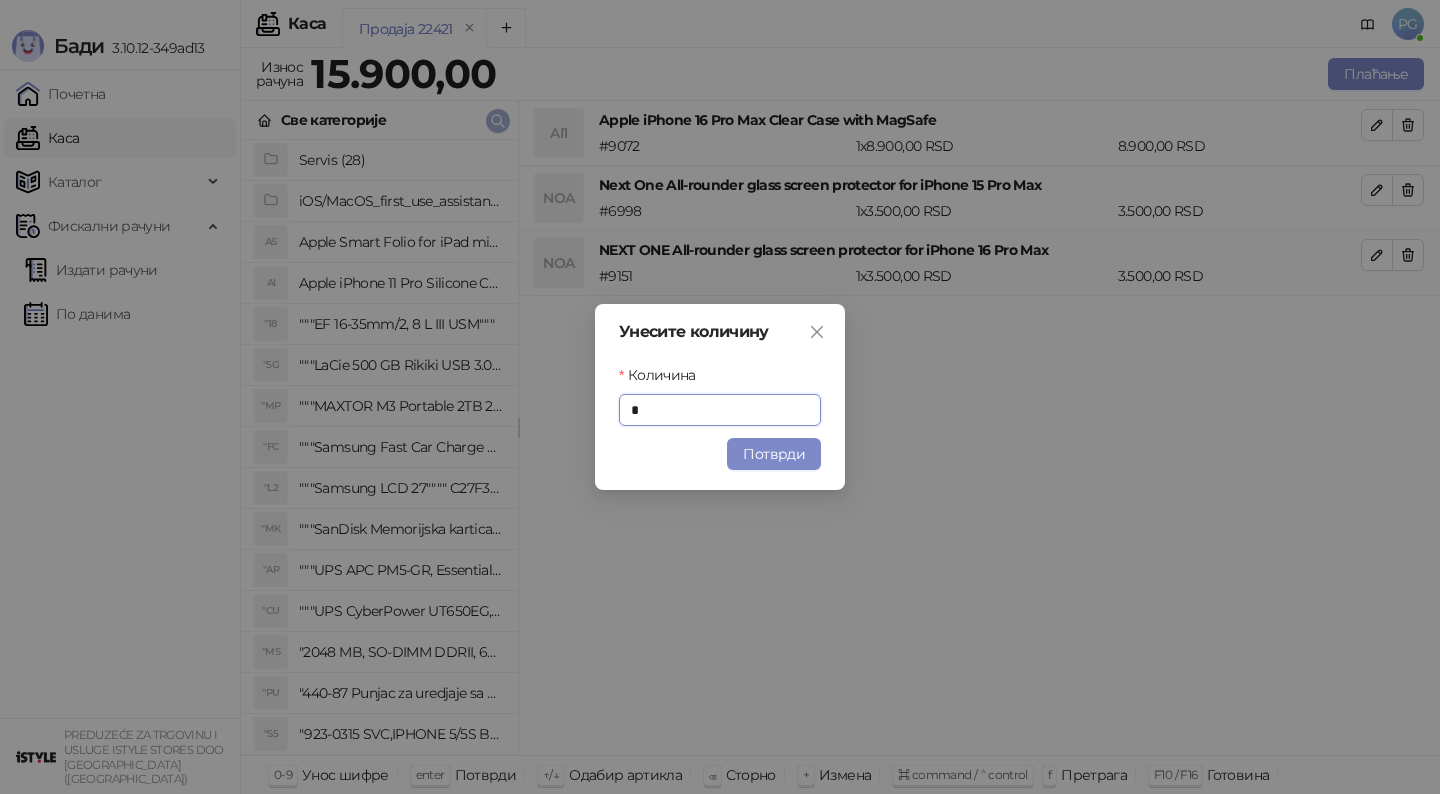 type on "*" 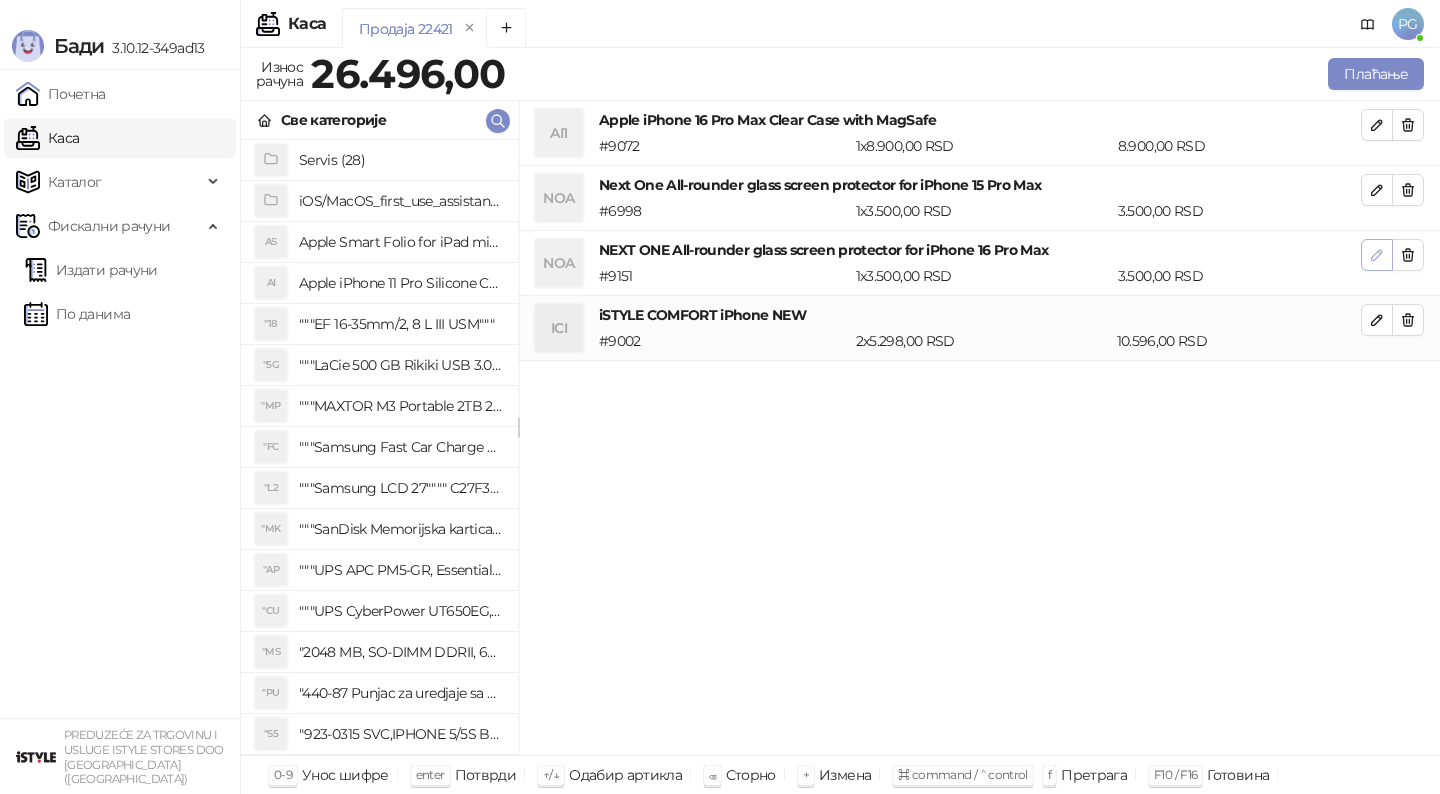 click 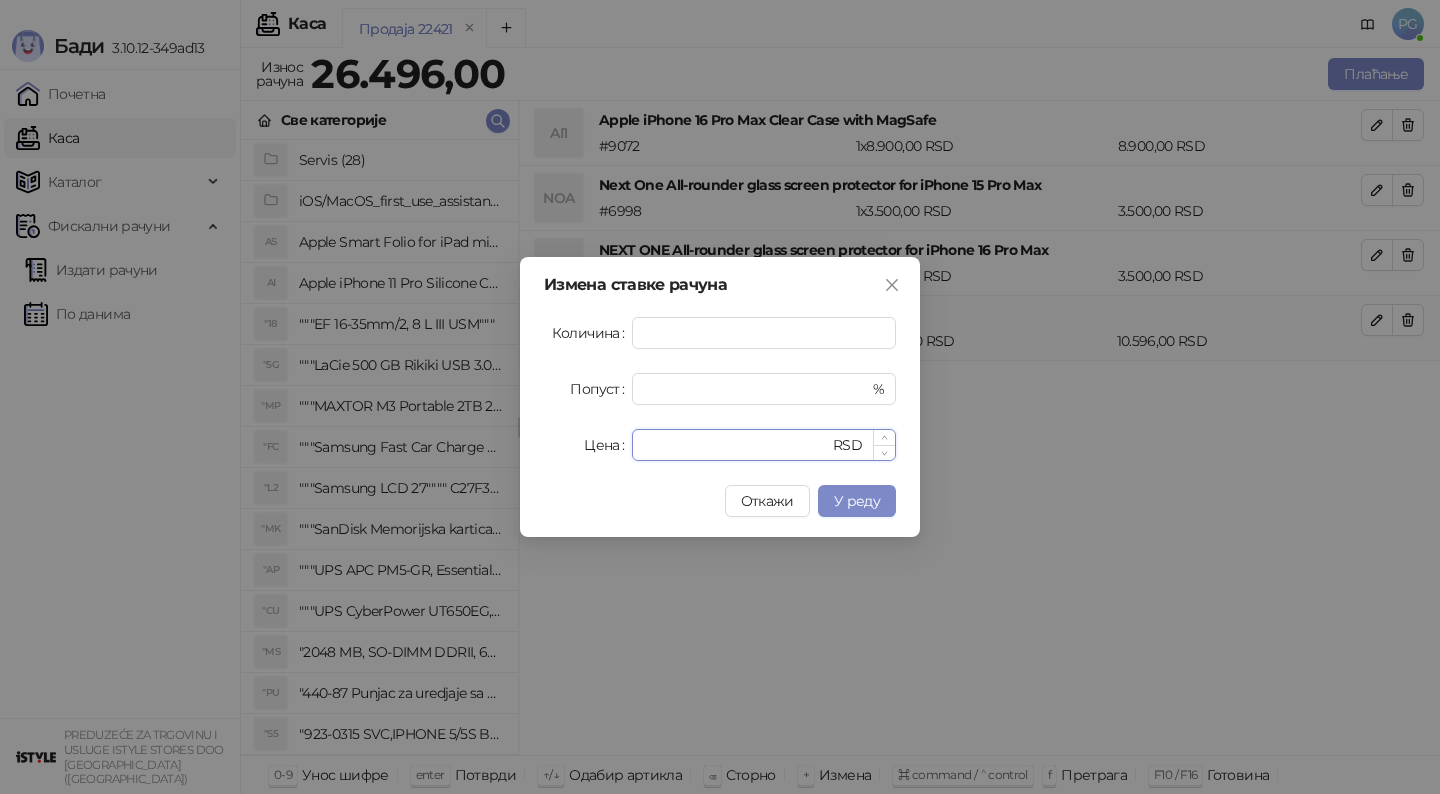 click on "****" at bounding box center (736, 445) 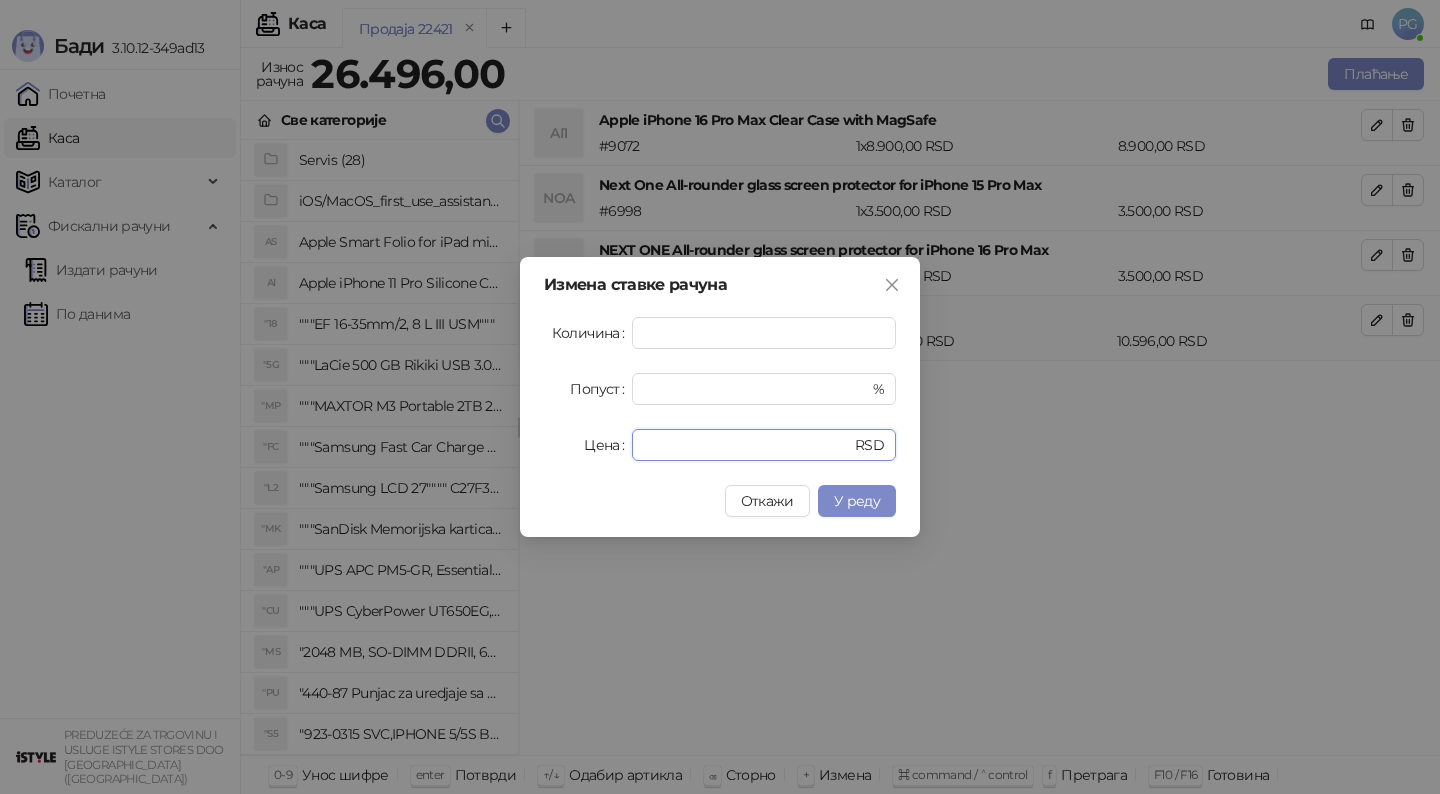 drag, startPoint x: 678, startPoint y: 445, endPoint x: 557, endPoint y: 445, distance: 121 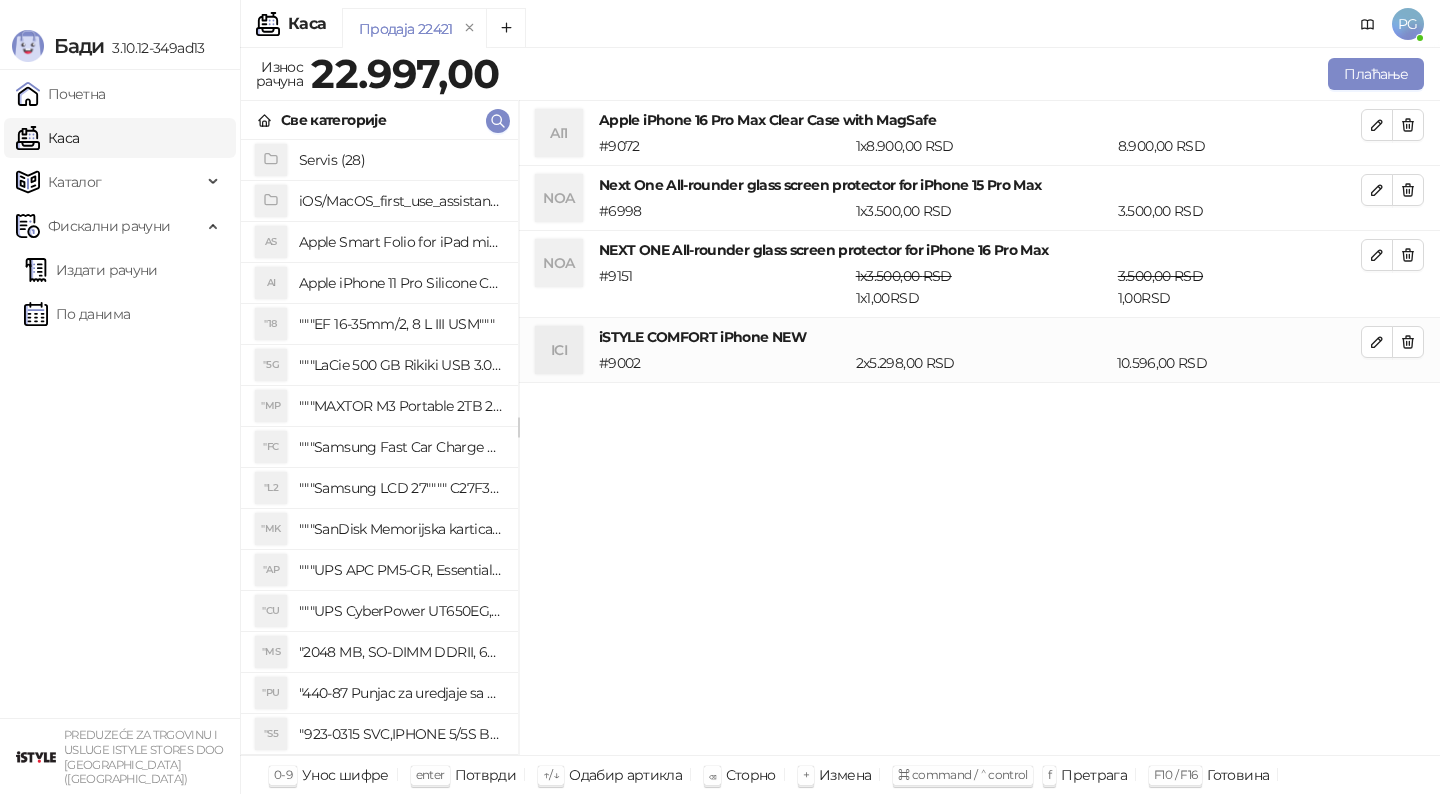 click at bounding box center [1377, 190] 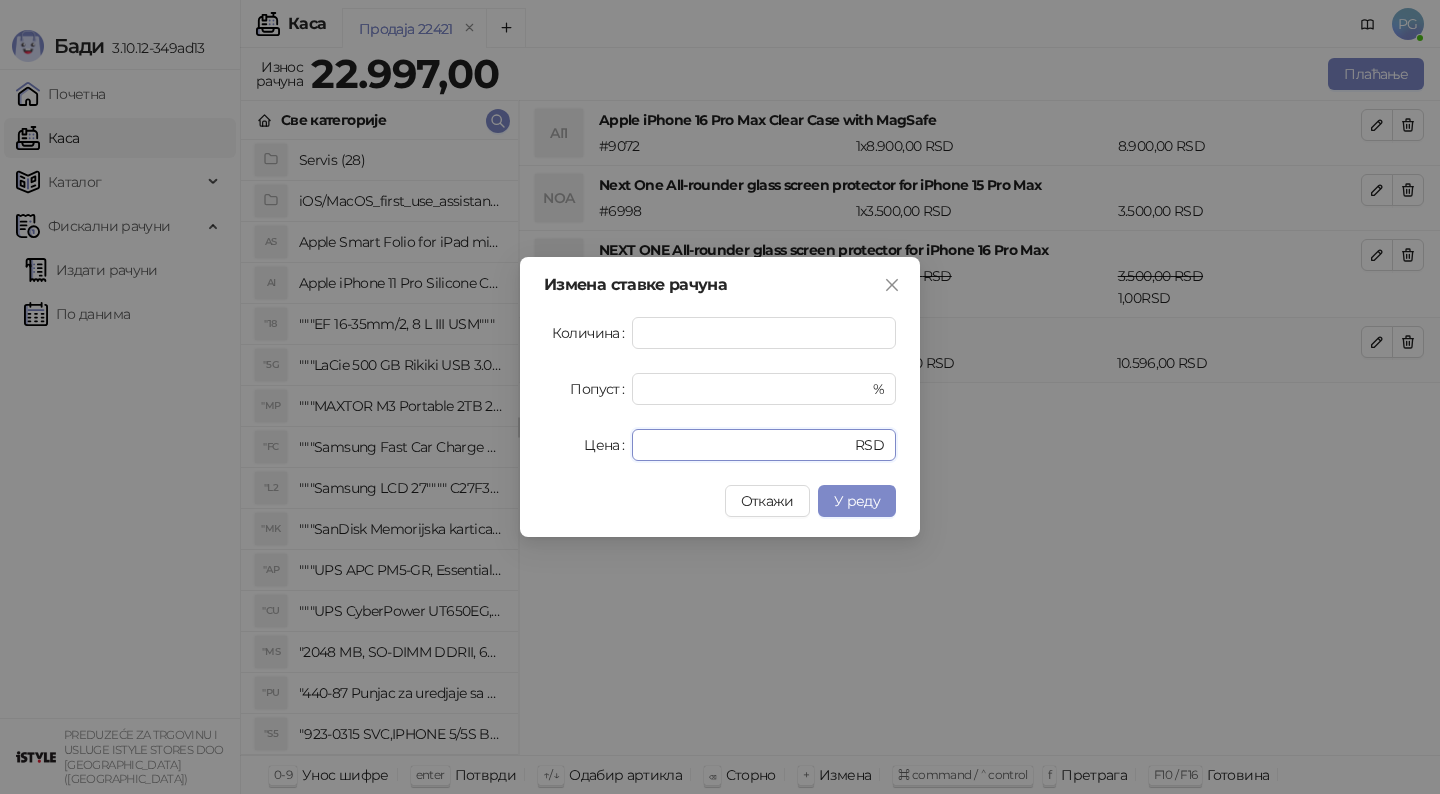 drag, startPoint x: 735, startPoint y: 438, endPoint x: 588, endPoint y: 429, distance: 147.27525 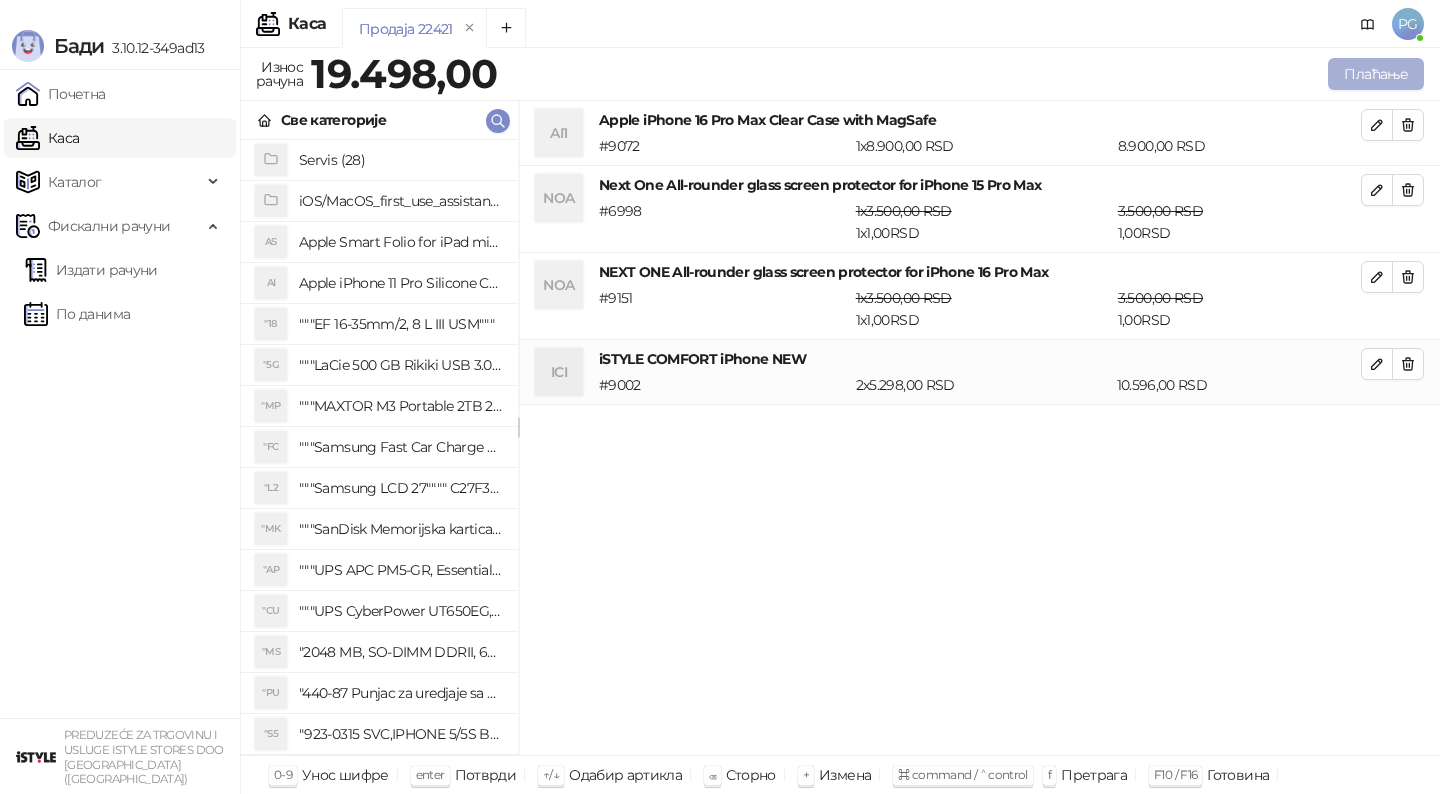 click on "Плаћање" at bounding box center [1376, 74] 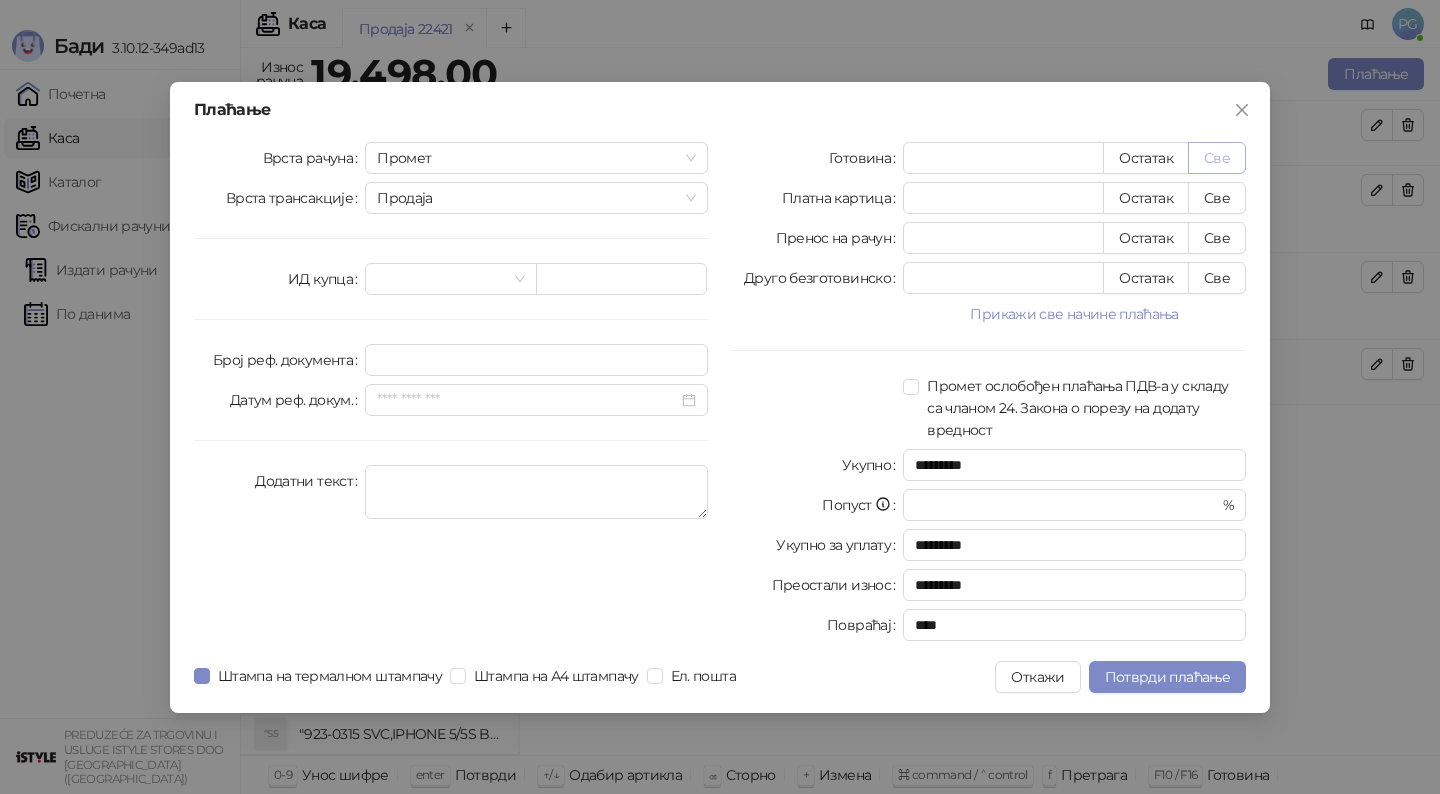 click on "Све" at bounding box center (1217, 158) 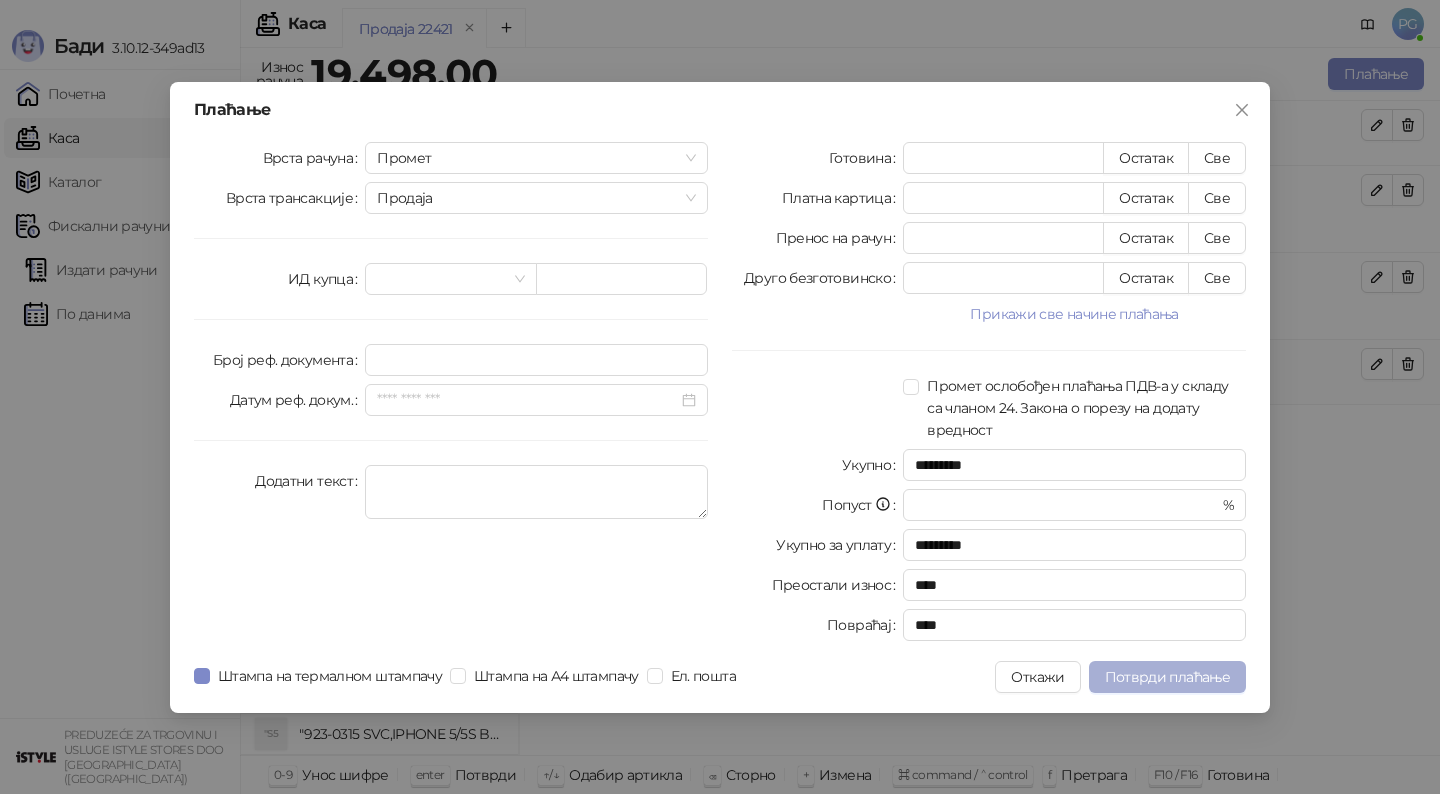 click on "Потврди плаћање" at bounding box center (1167, 677) 